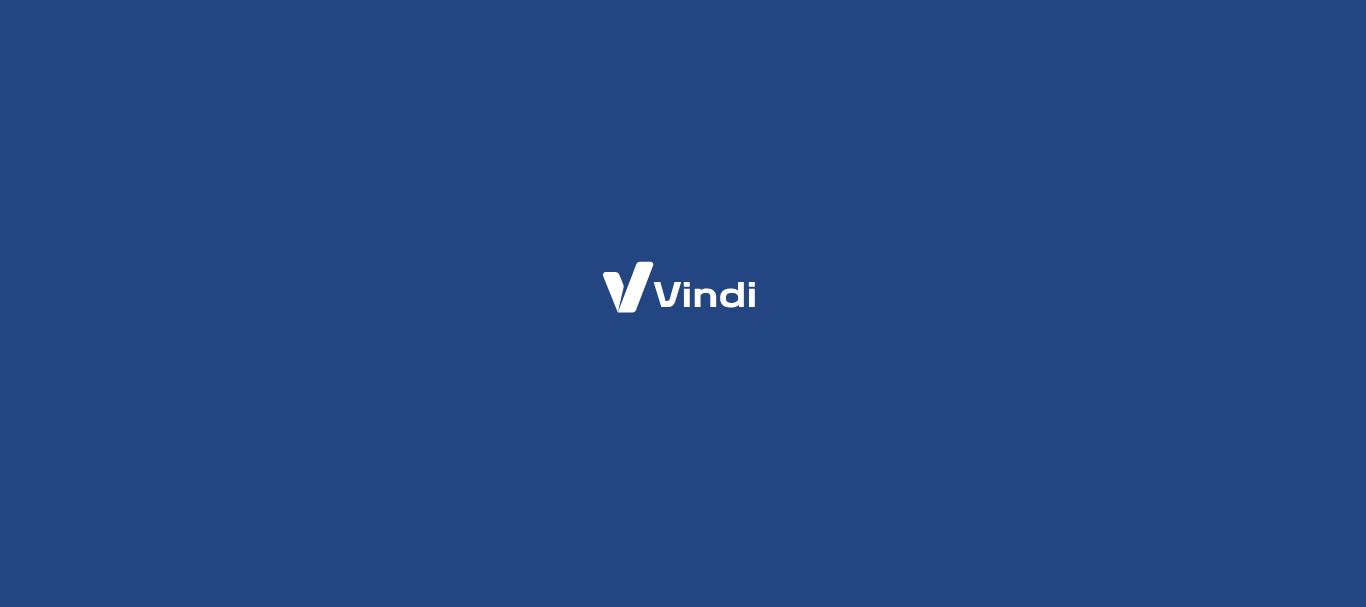 scroll, scrollTop: 0, scrollLeft: 0, axis: both 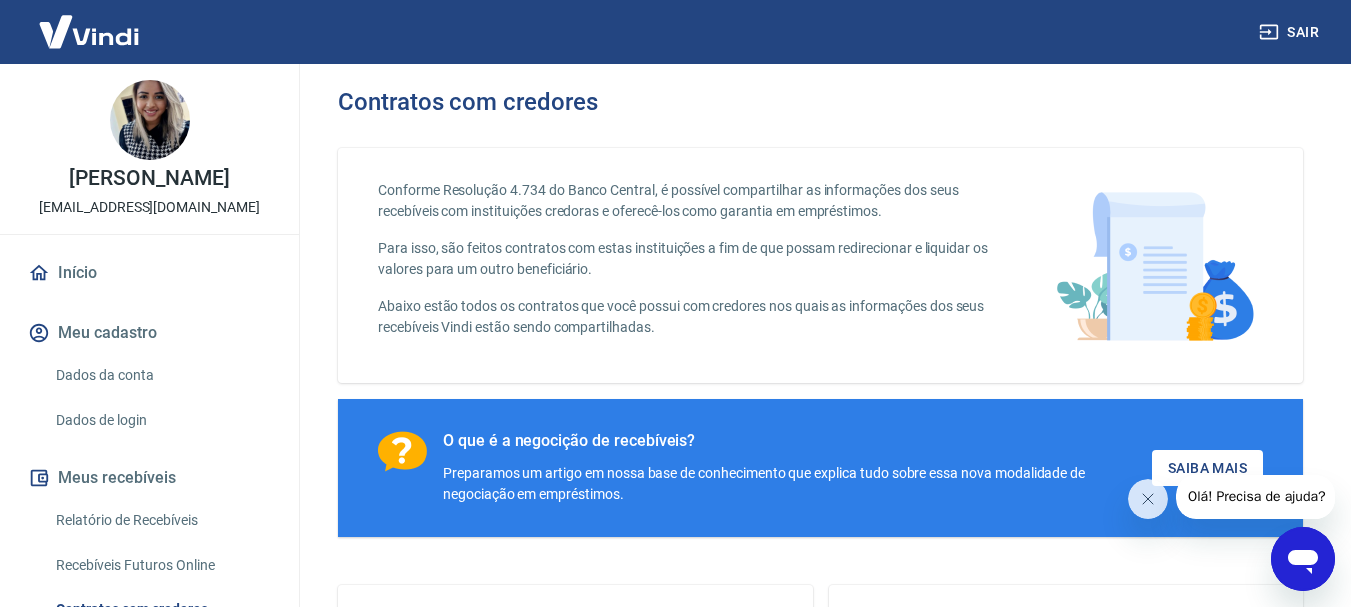 click 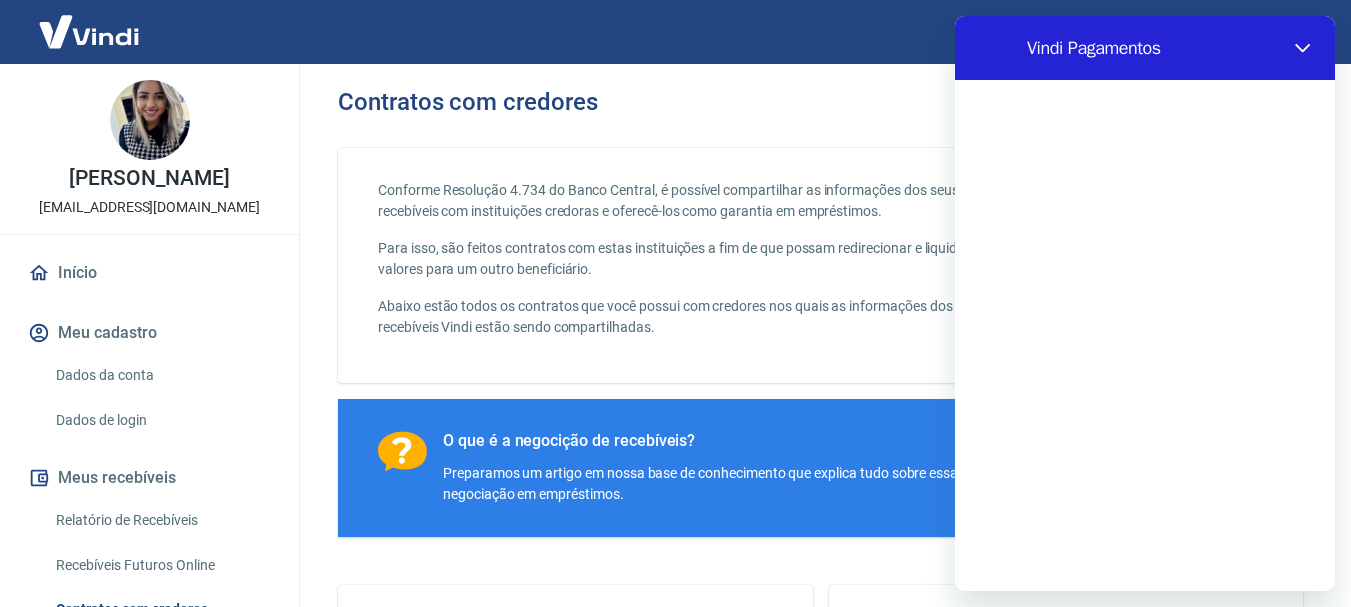 scroll, scrollTop: 0, scrollLeft: 0, axis: both 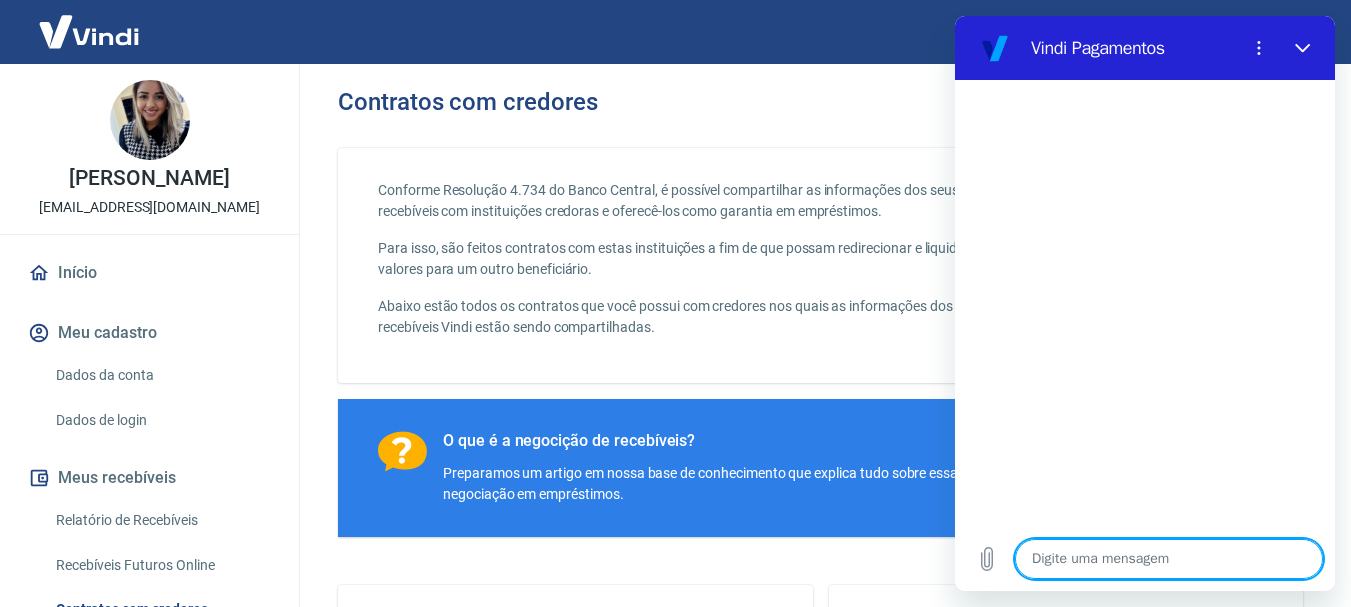 type on "B" 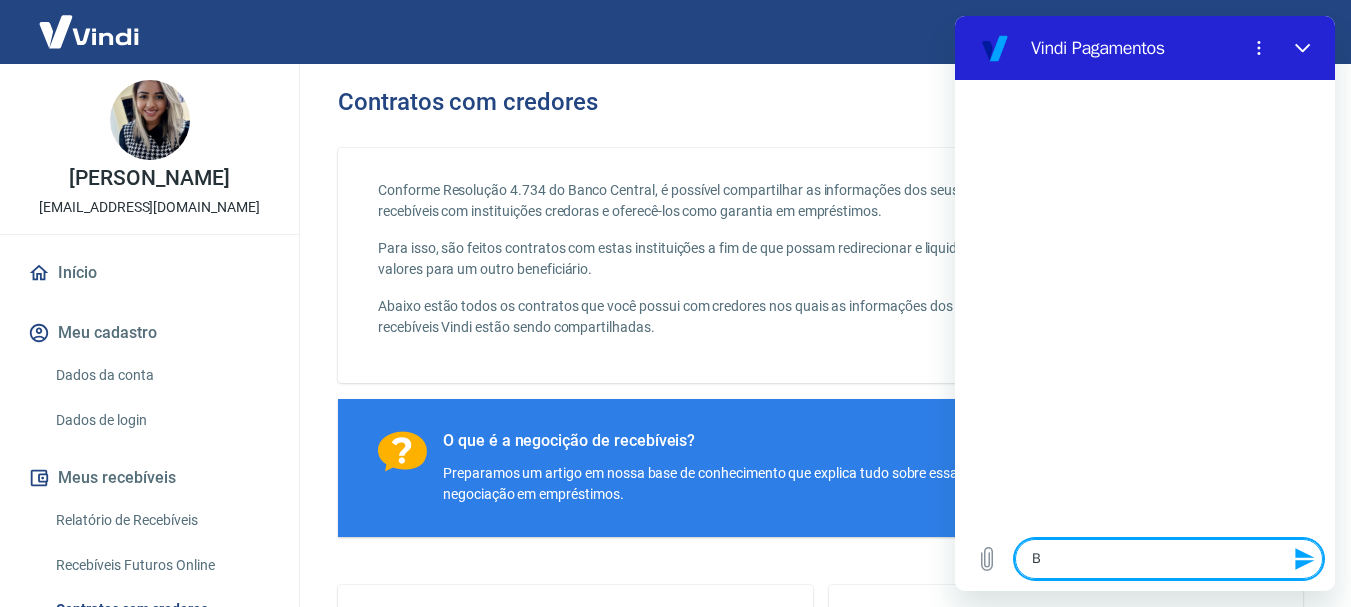 type on "BO" 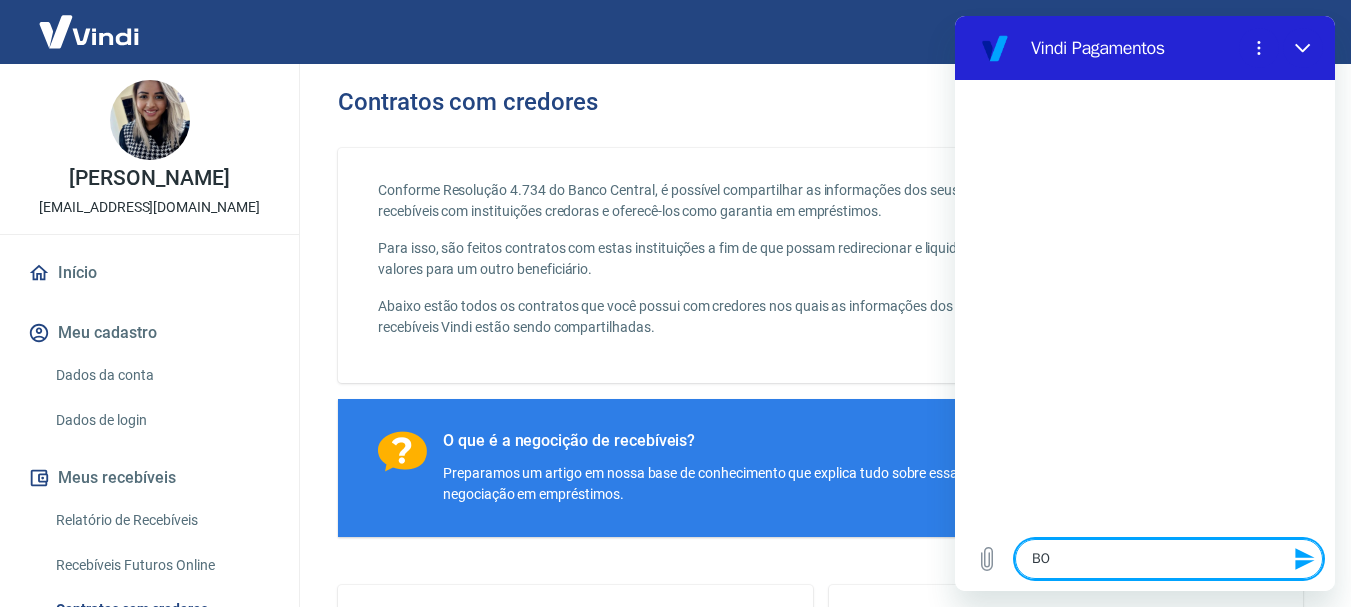 type on "x" 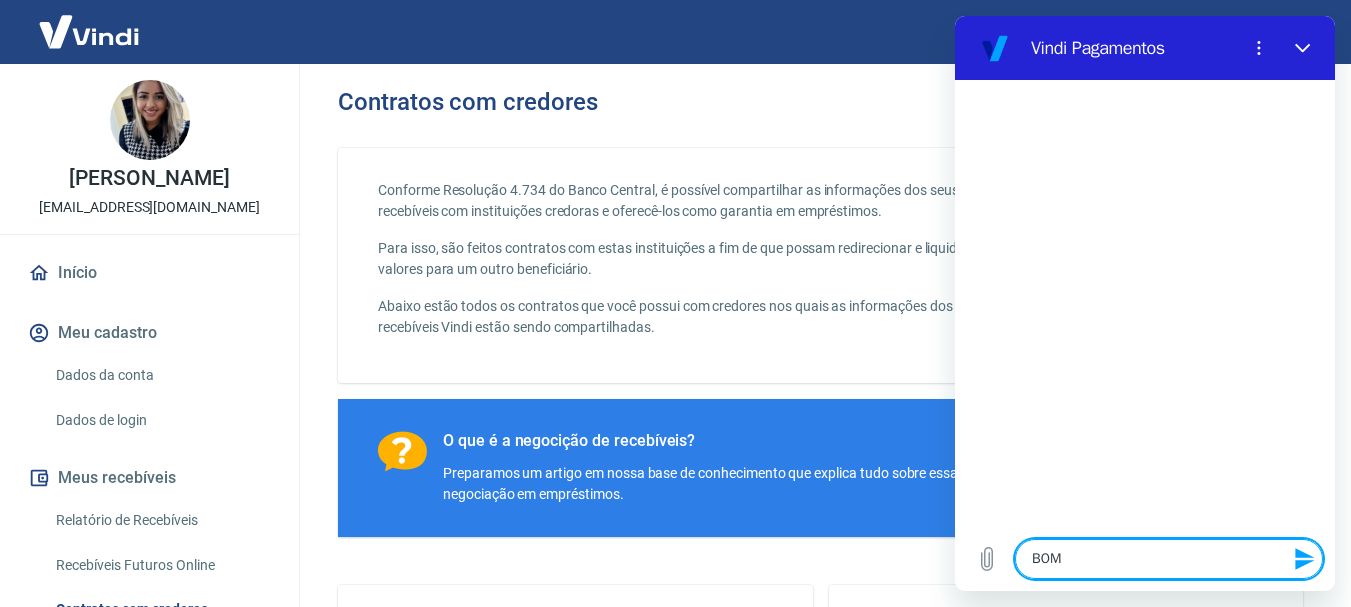 type on "BO" 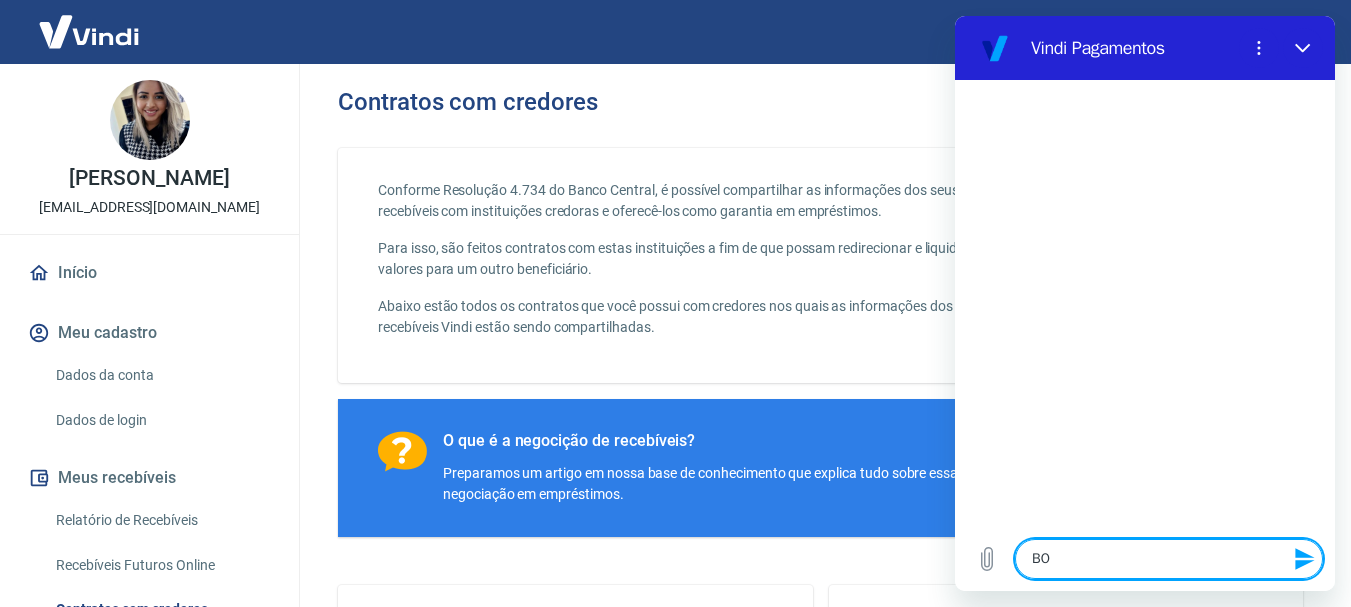 type on "B" 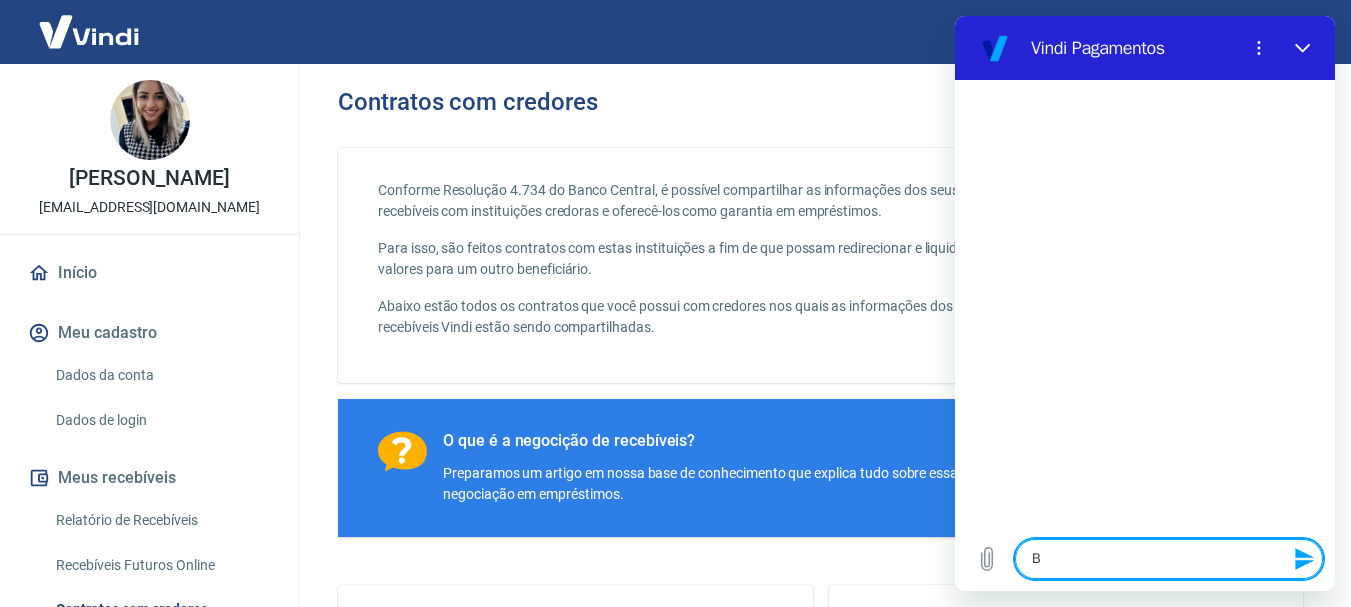 type on "BO" 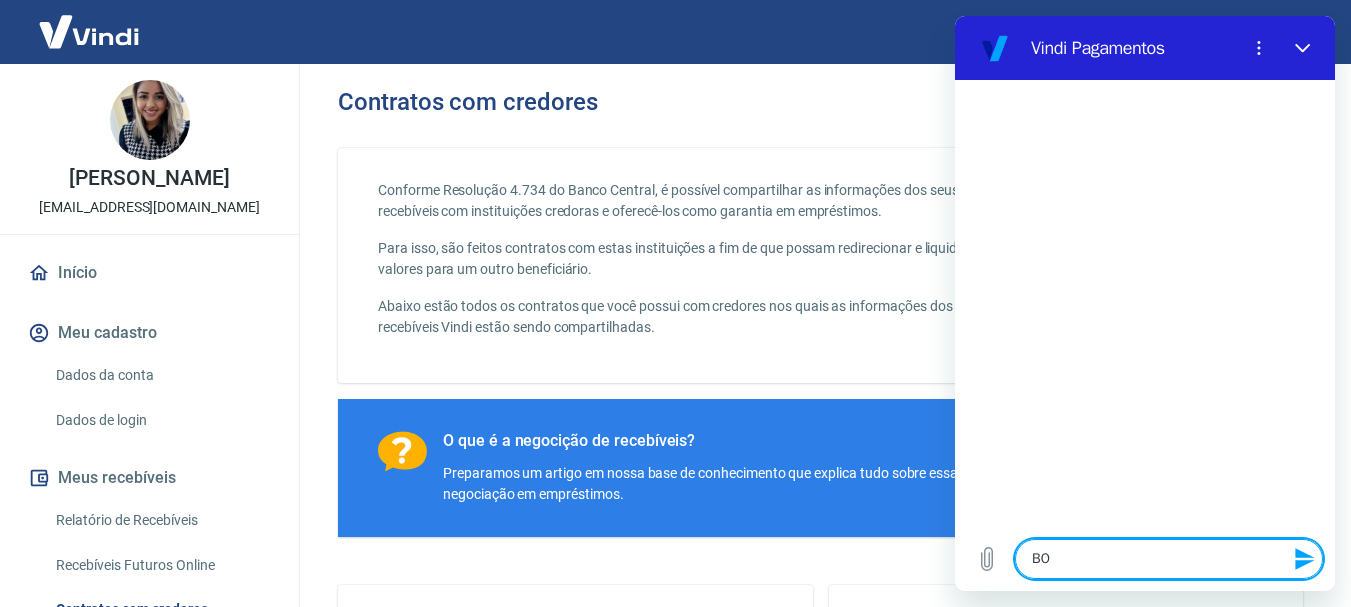 type on "BOA" 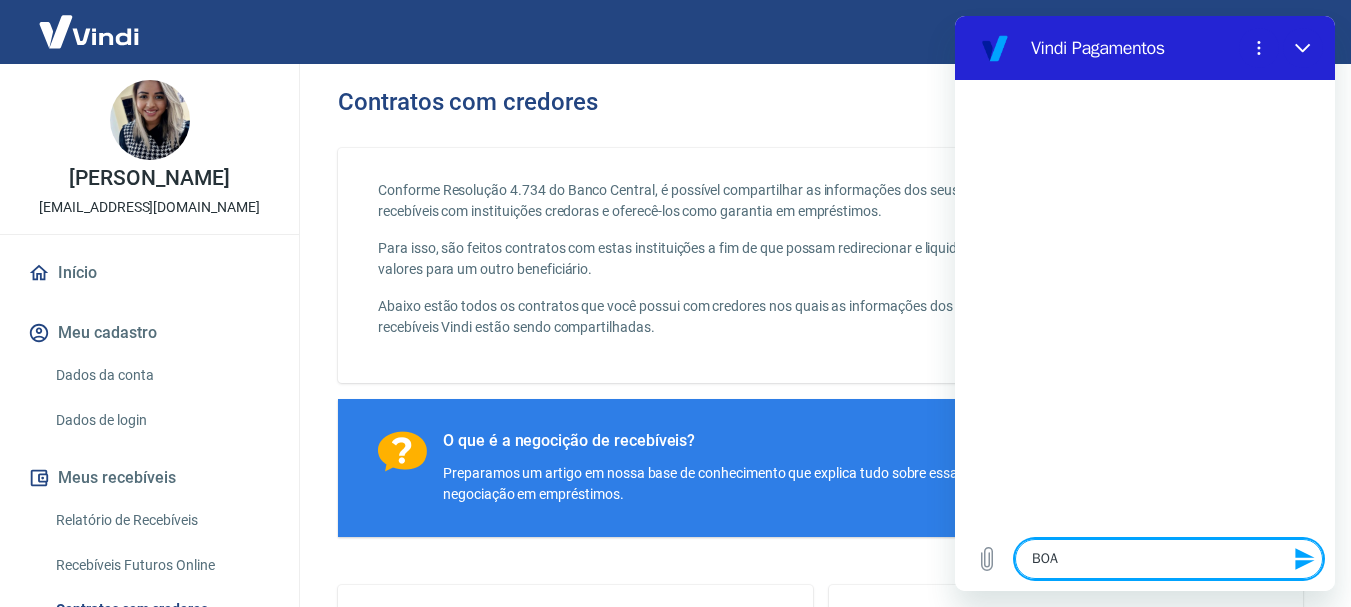 type on "BOA" 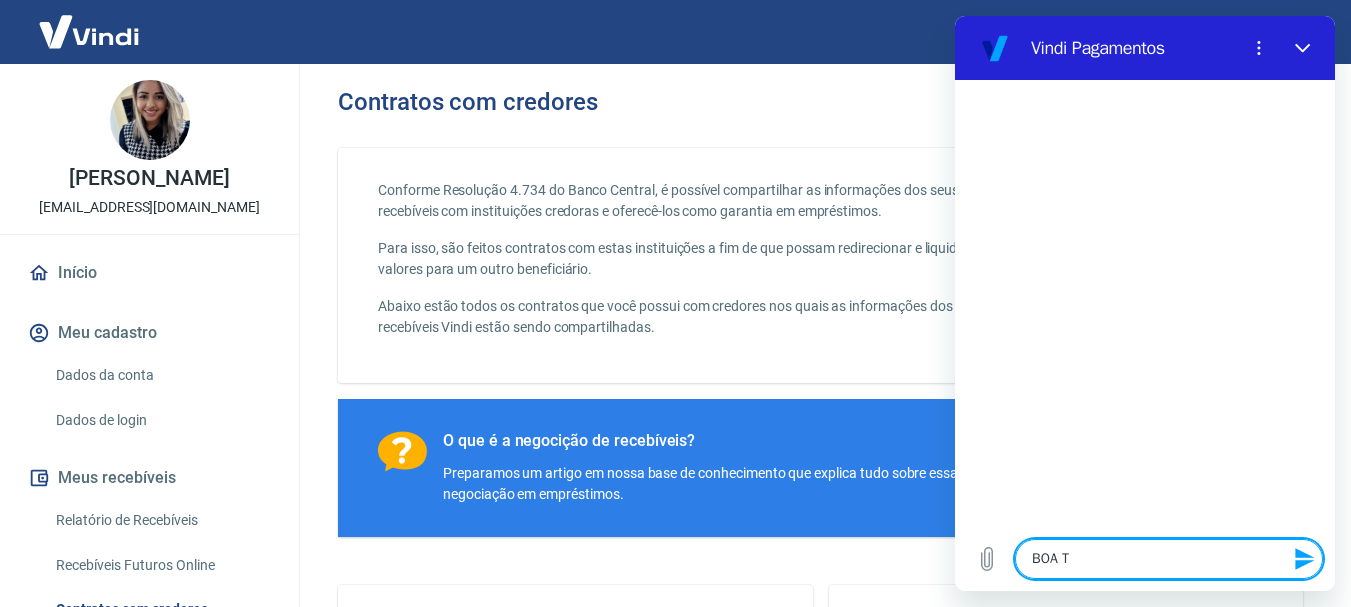 type on "BOA TA" 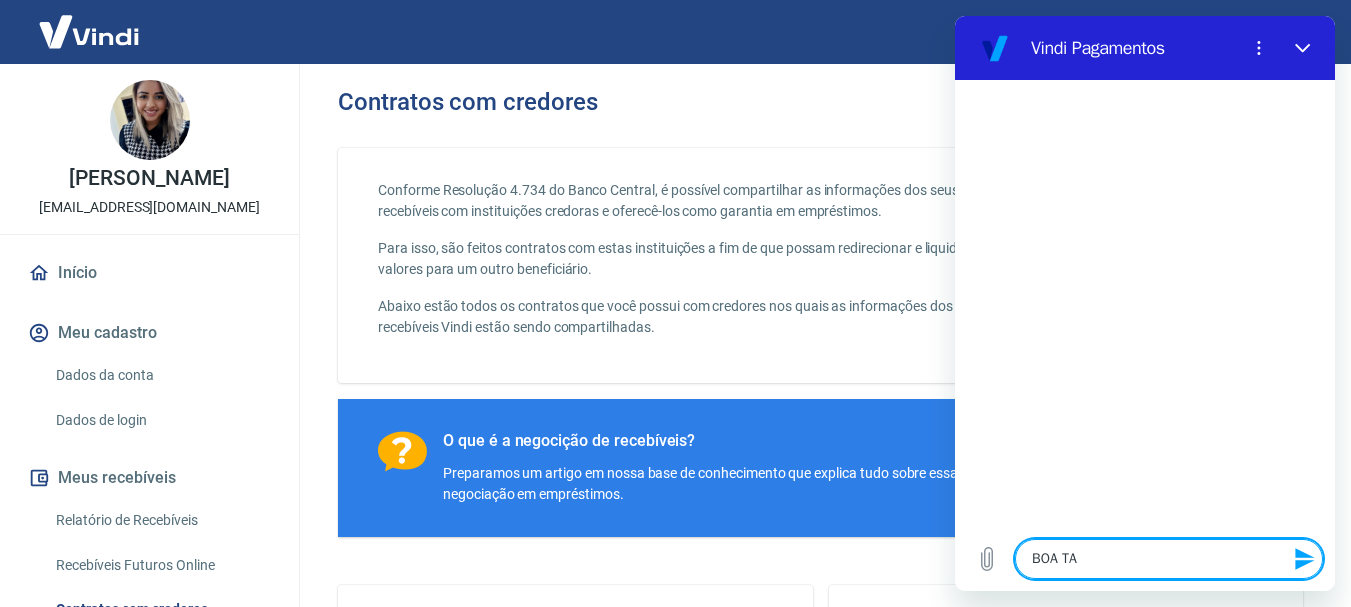 type on "x" 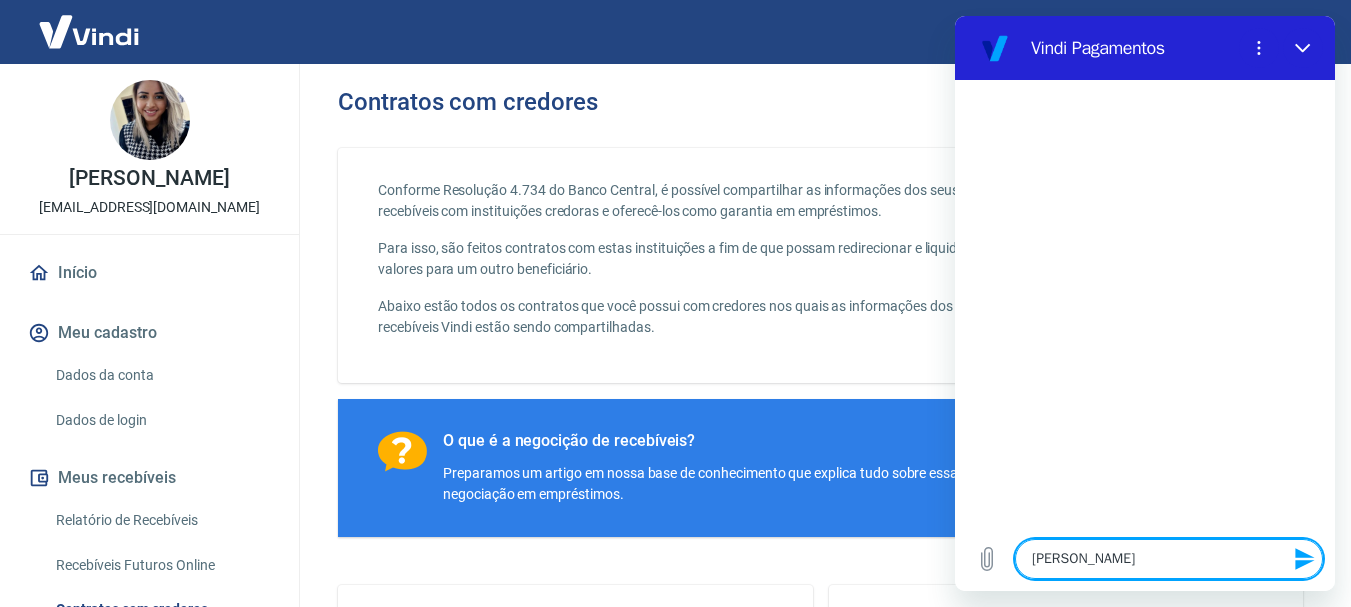 type on "[PERSON_NAME]" 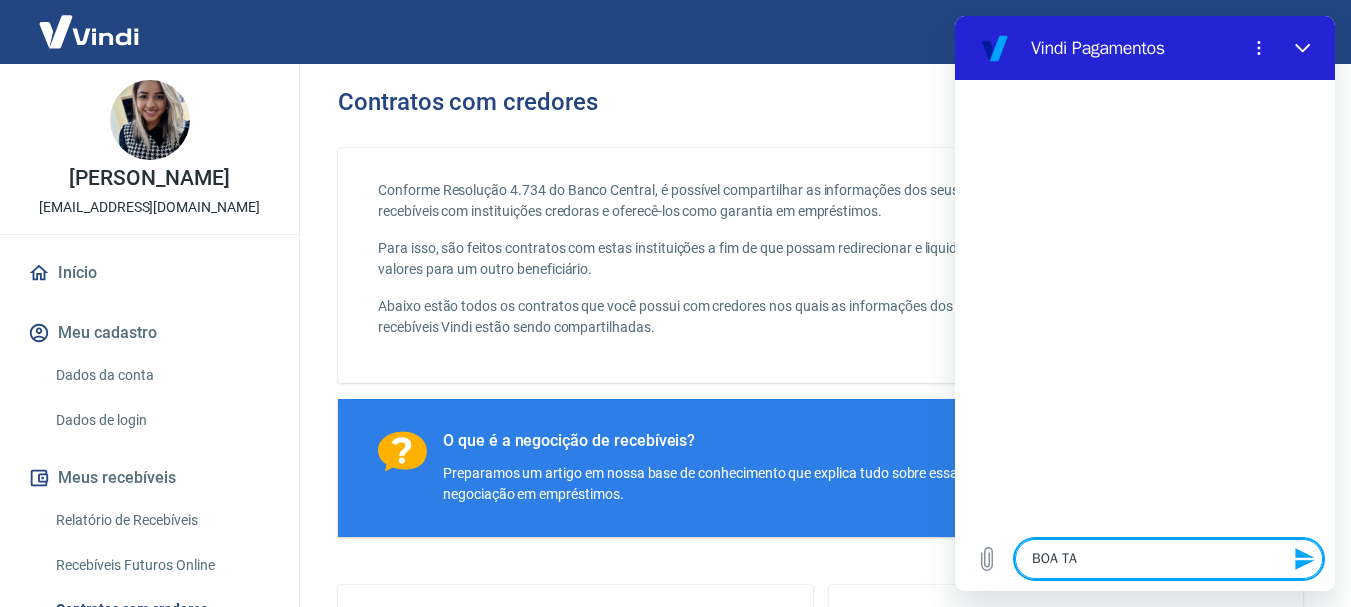 type on "BOA TAR" 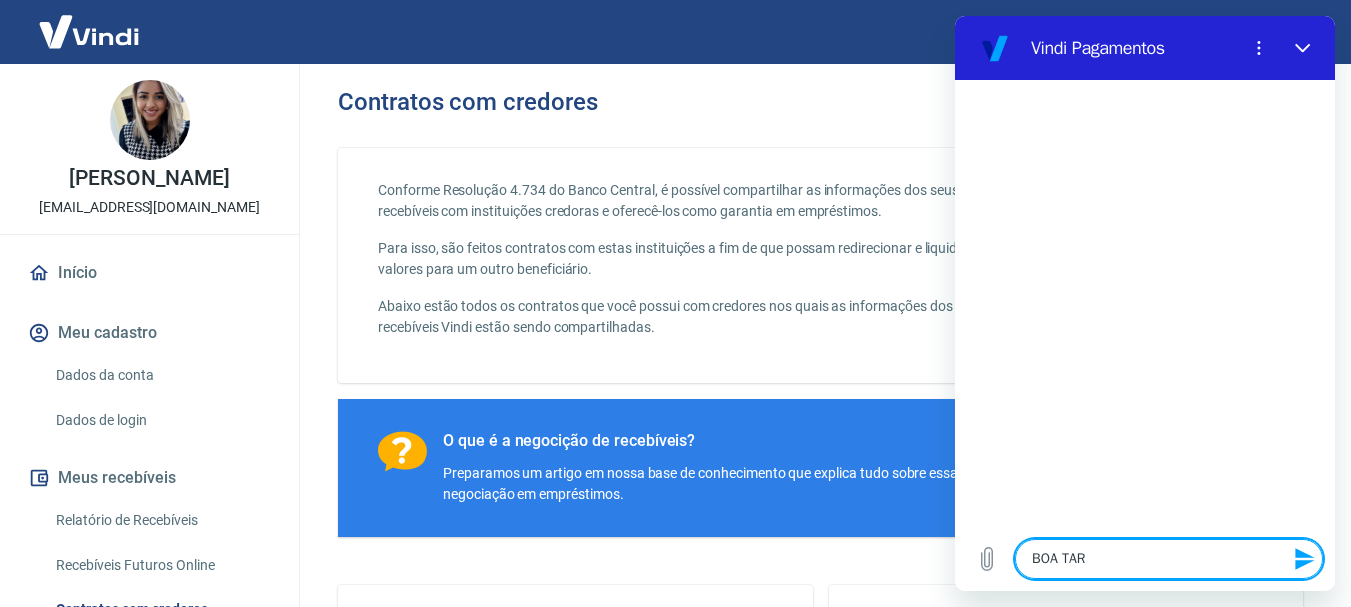 type on "BOA TARD" 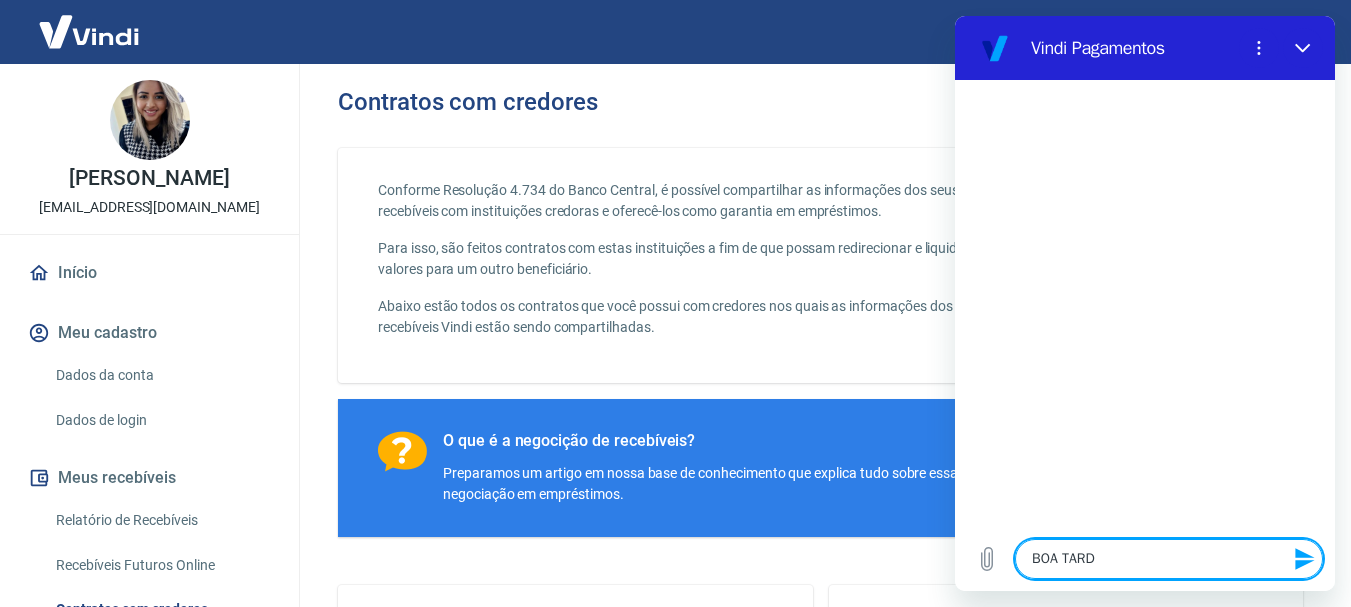 type on "BOA TARDE" 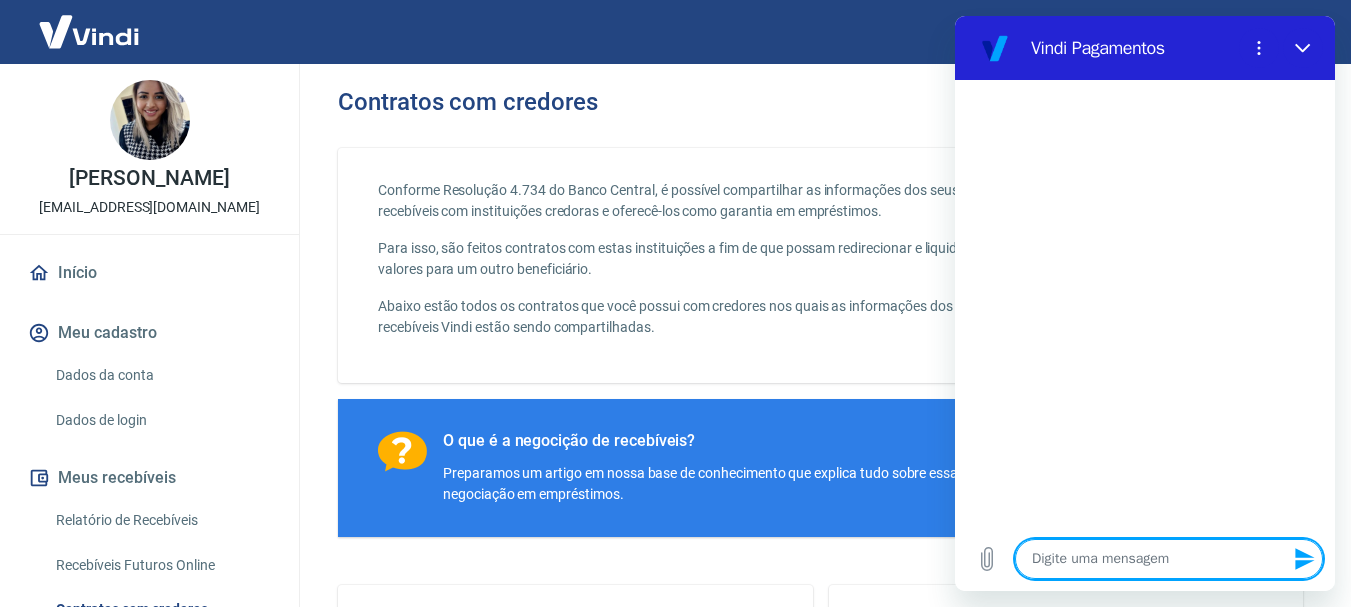 type on "]" 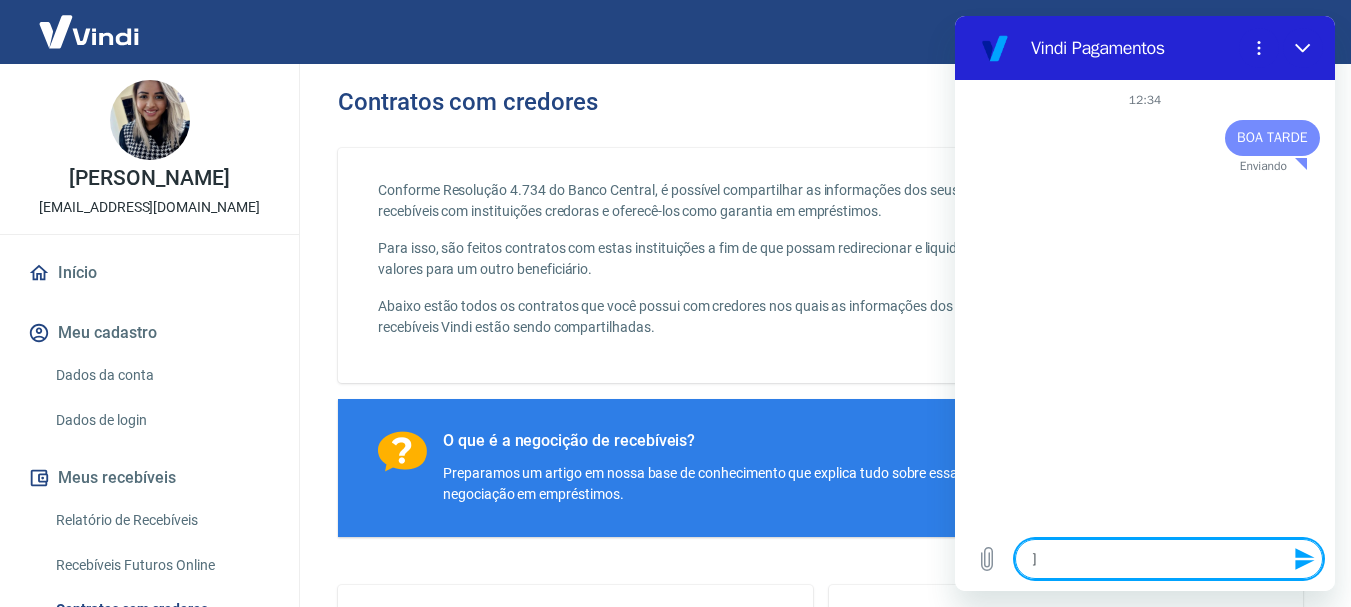 type on "x" 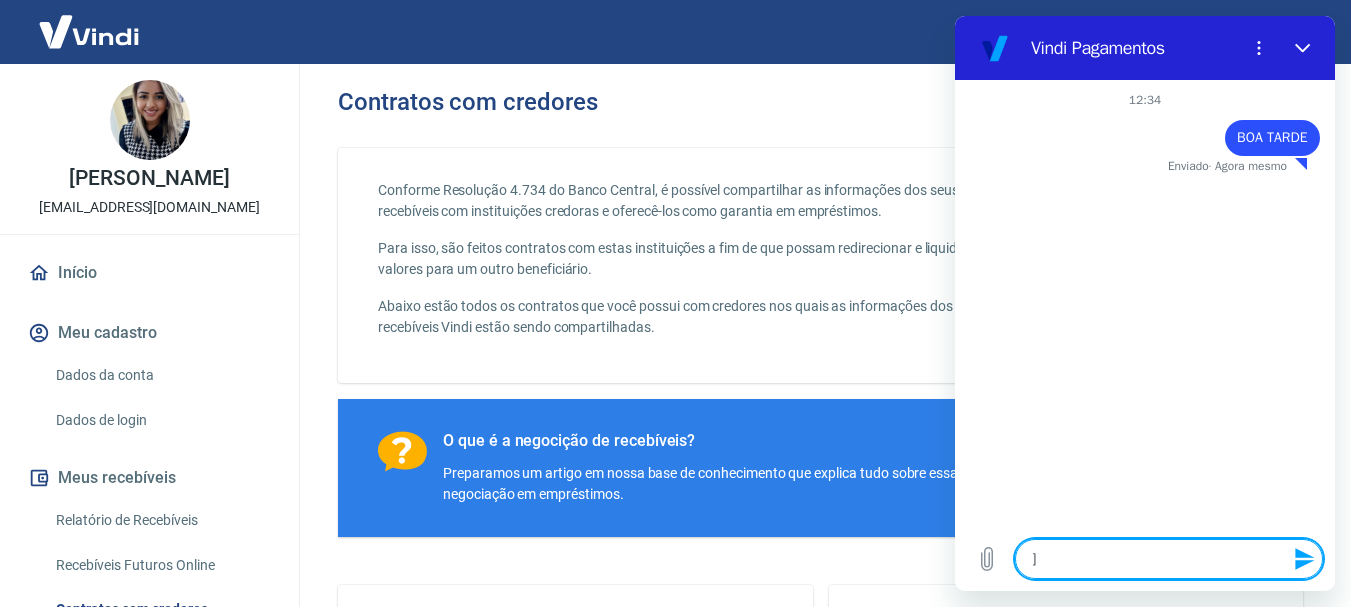 type 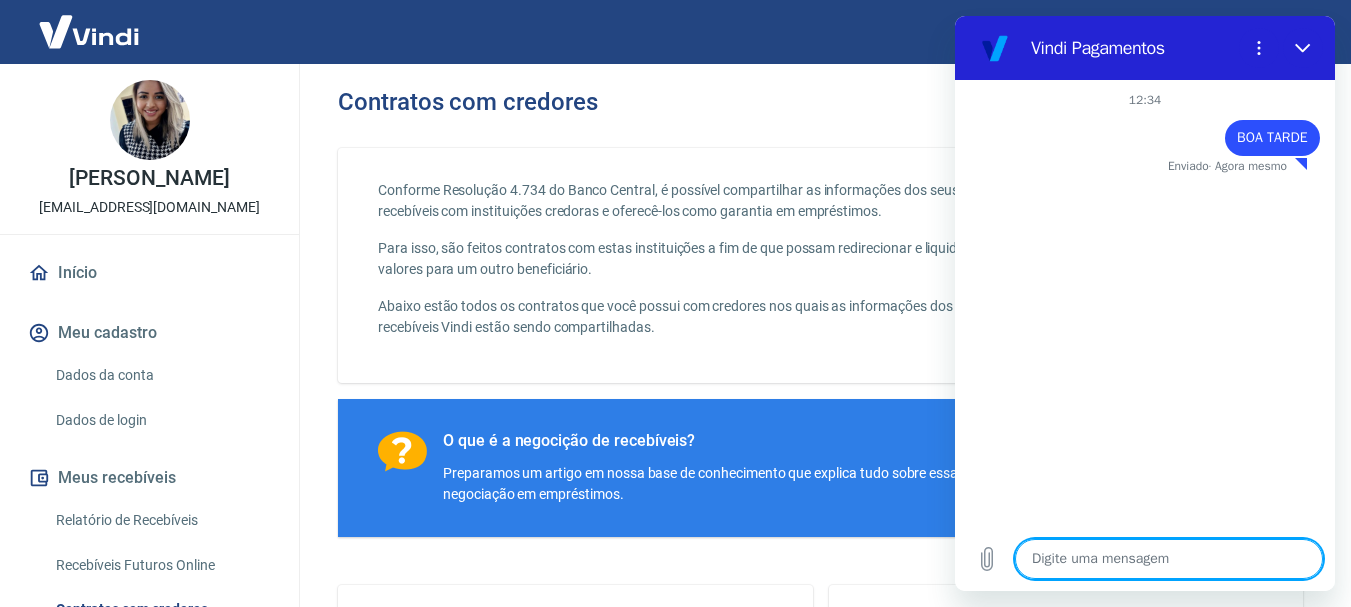 type on "G" 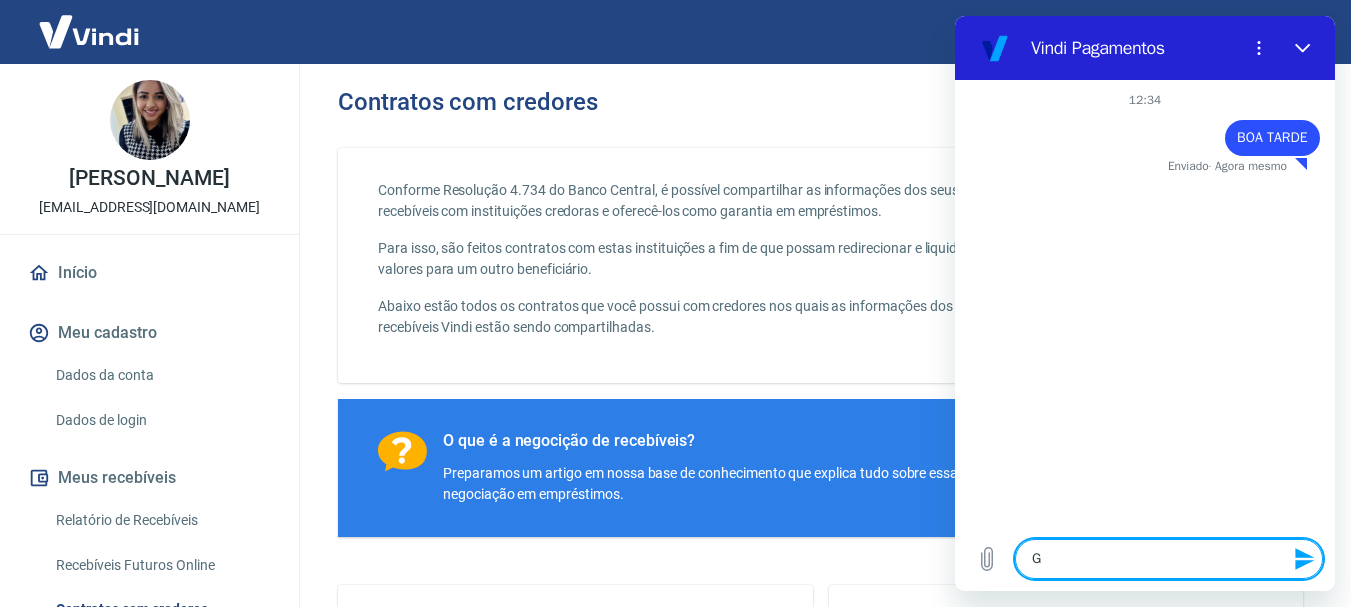 type on "GO" 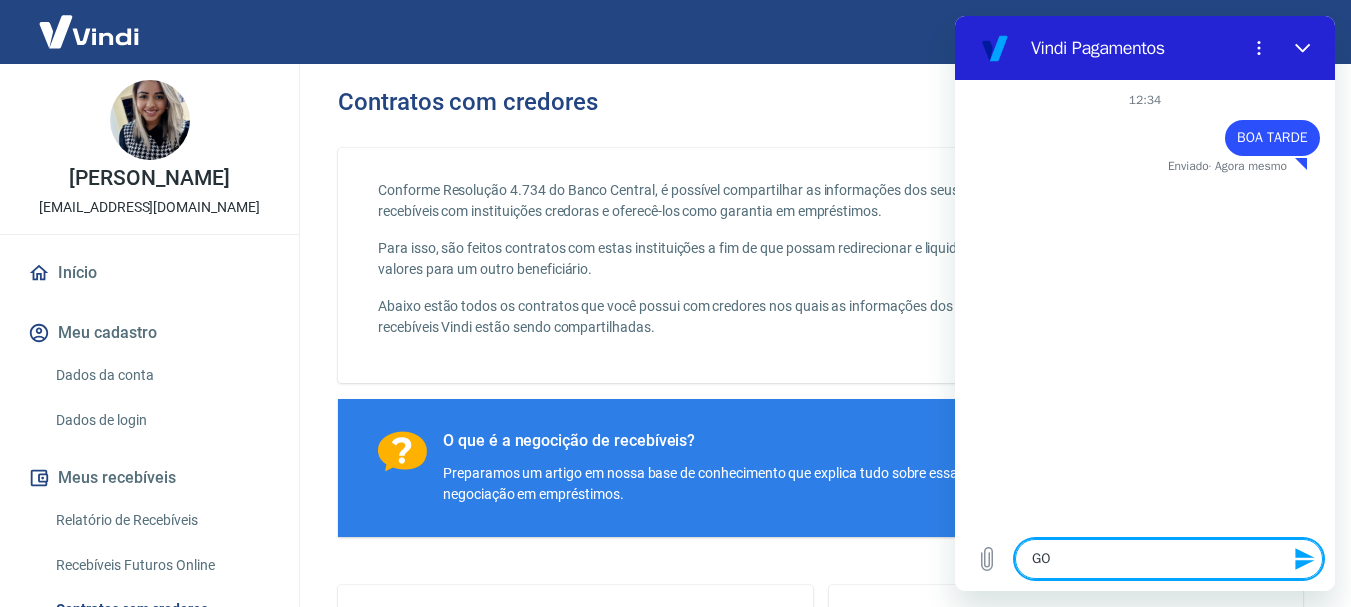 type on "GOS" 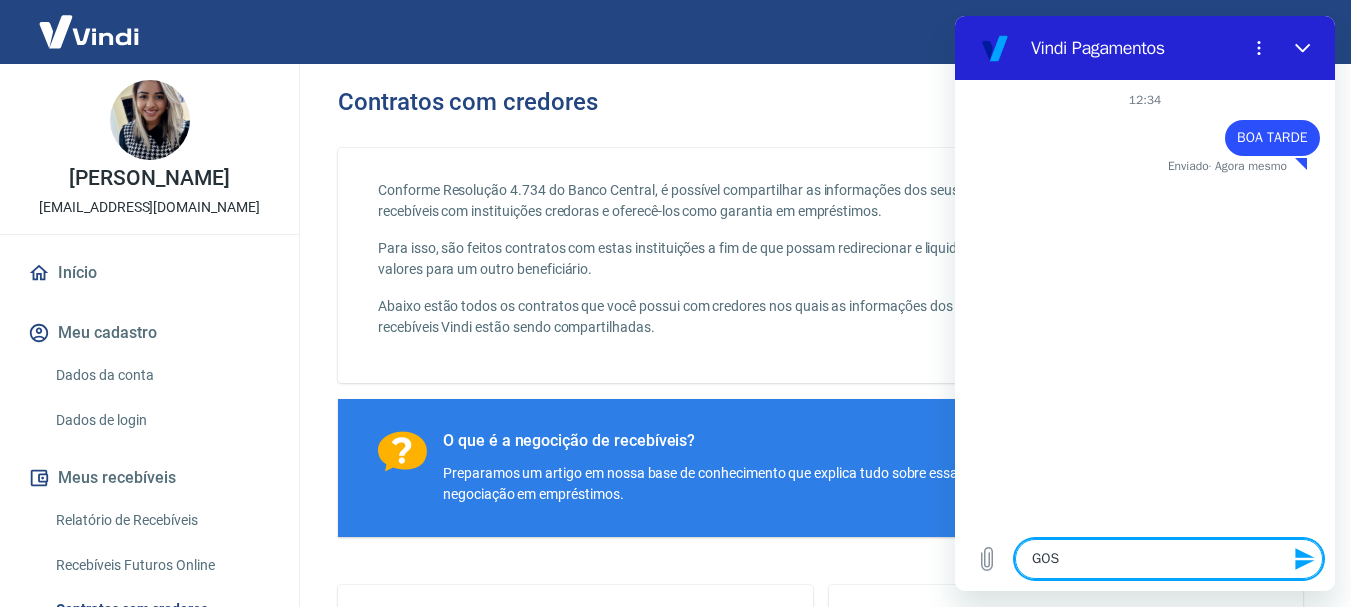 type on "x" 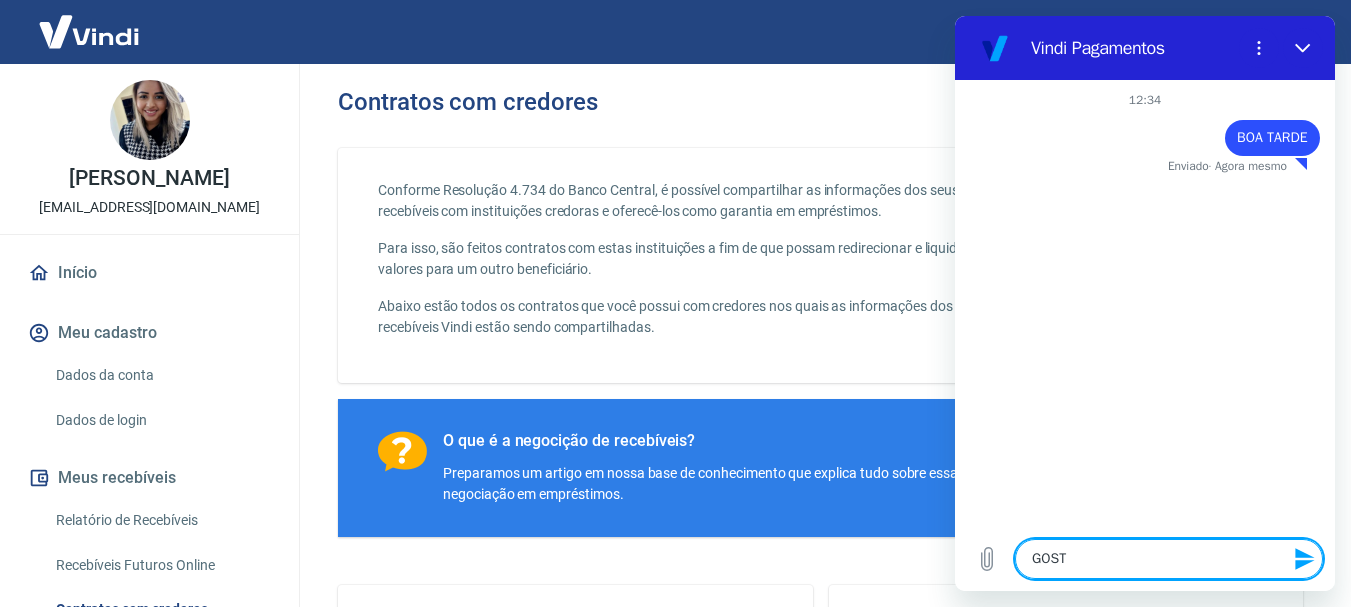 type on "GOSTA" 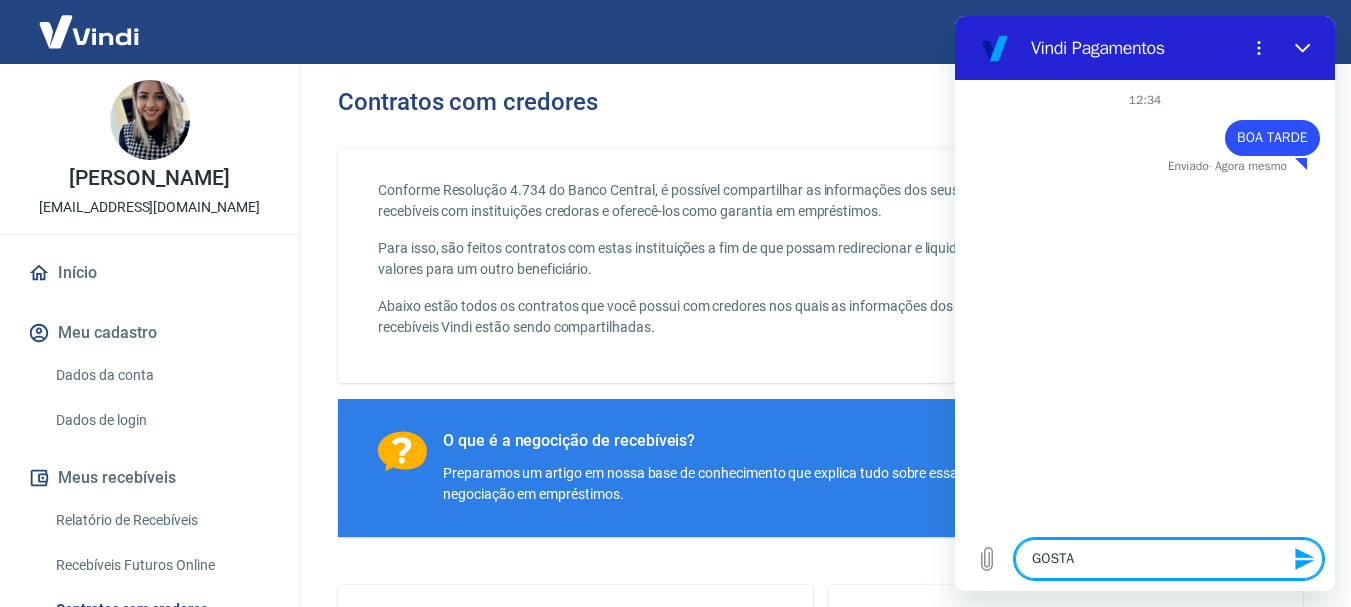 type on "GOSTAR" 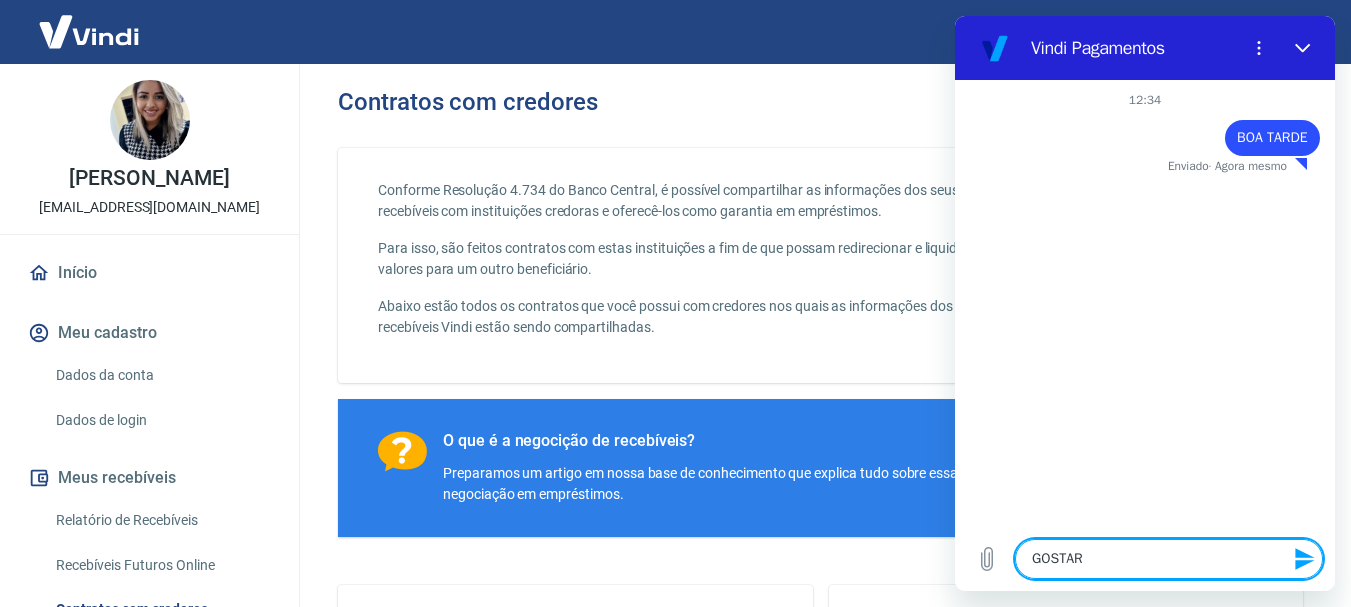 type on "x" 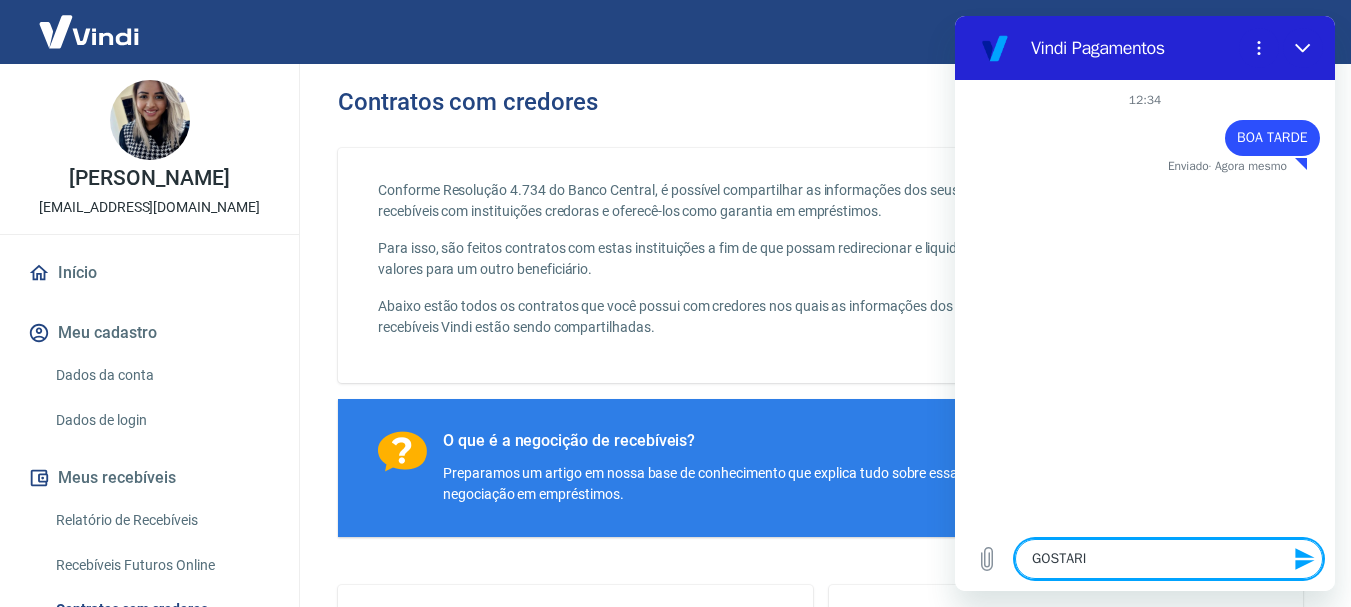 type on "GOSTARIA" 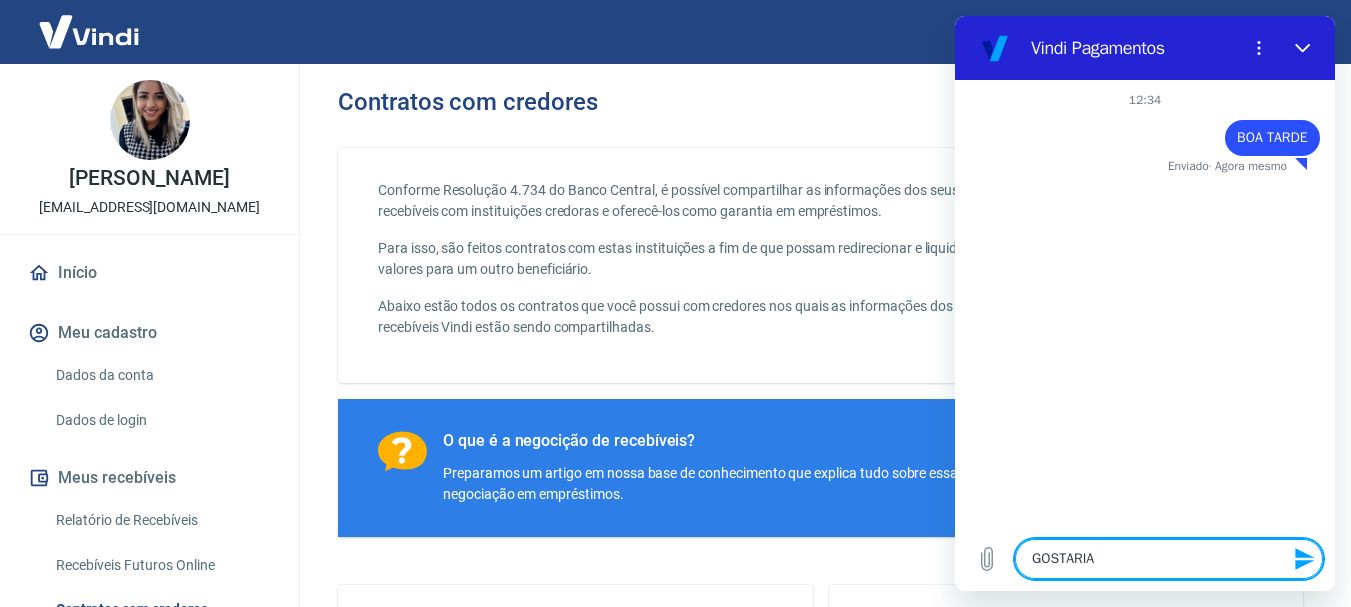 type on "GOSTARIA" 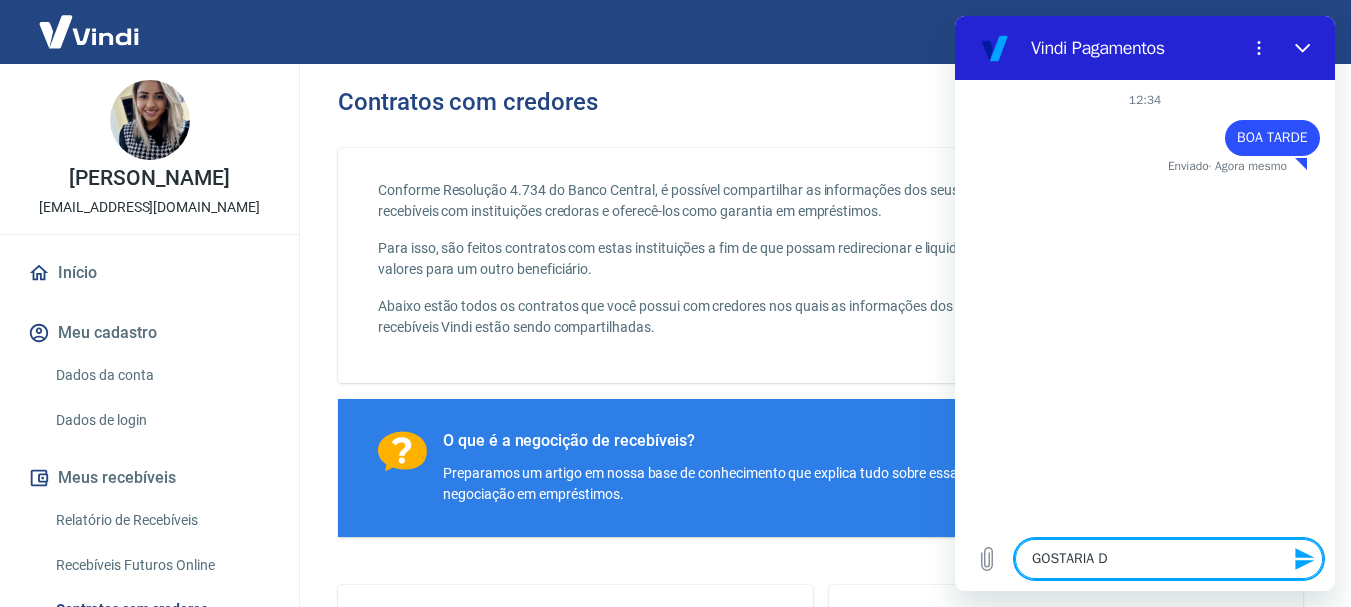 type on "GOSTARIA DE" 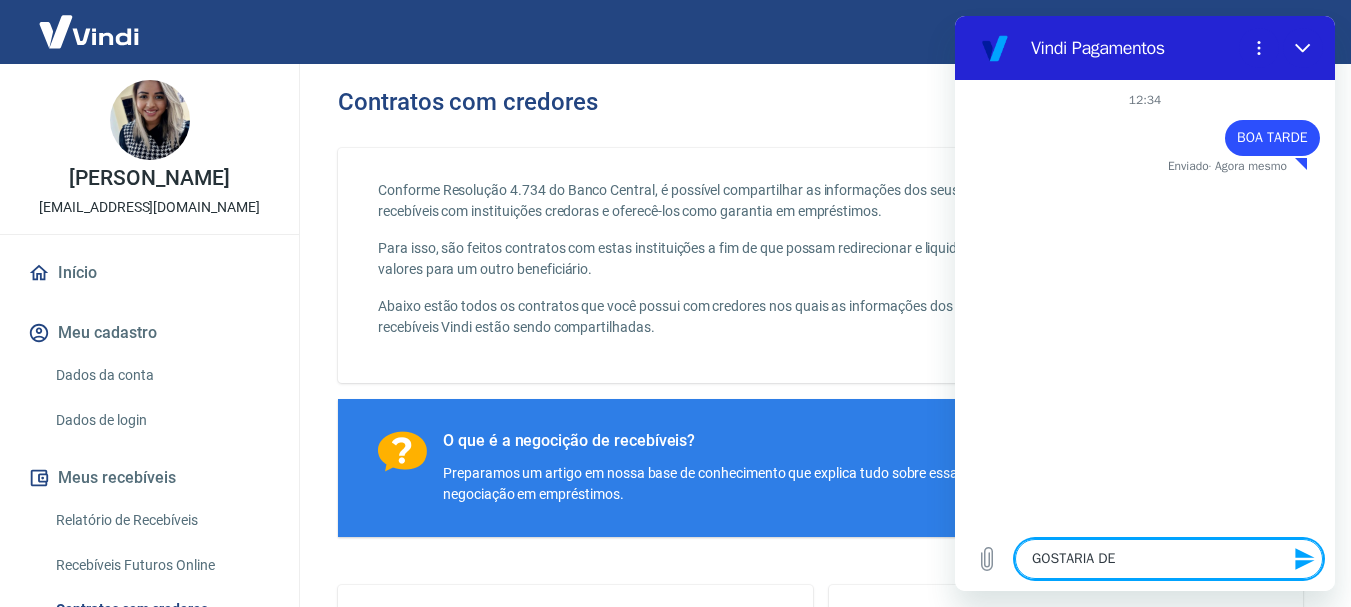 type on "GOSTARIA DE" 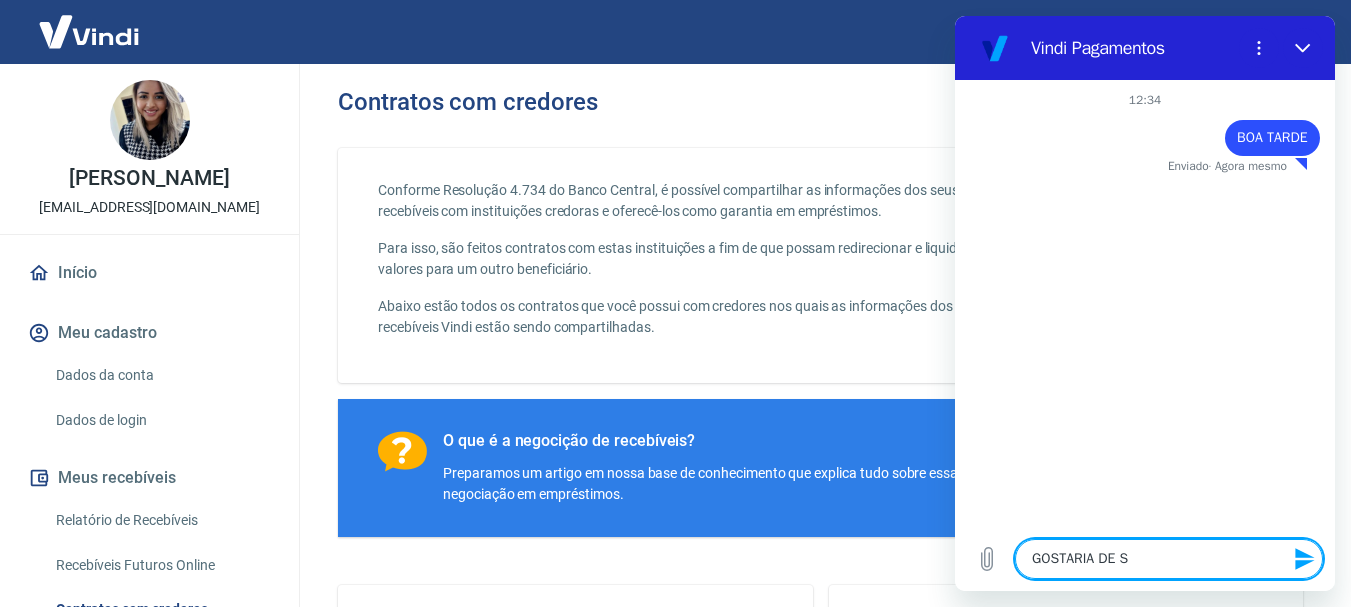 type on "x" 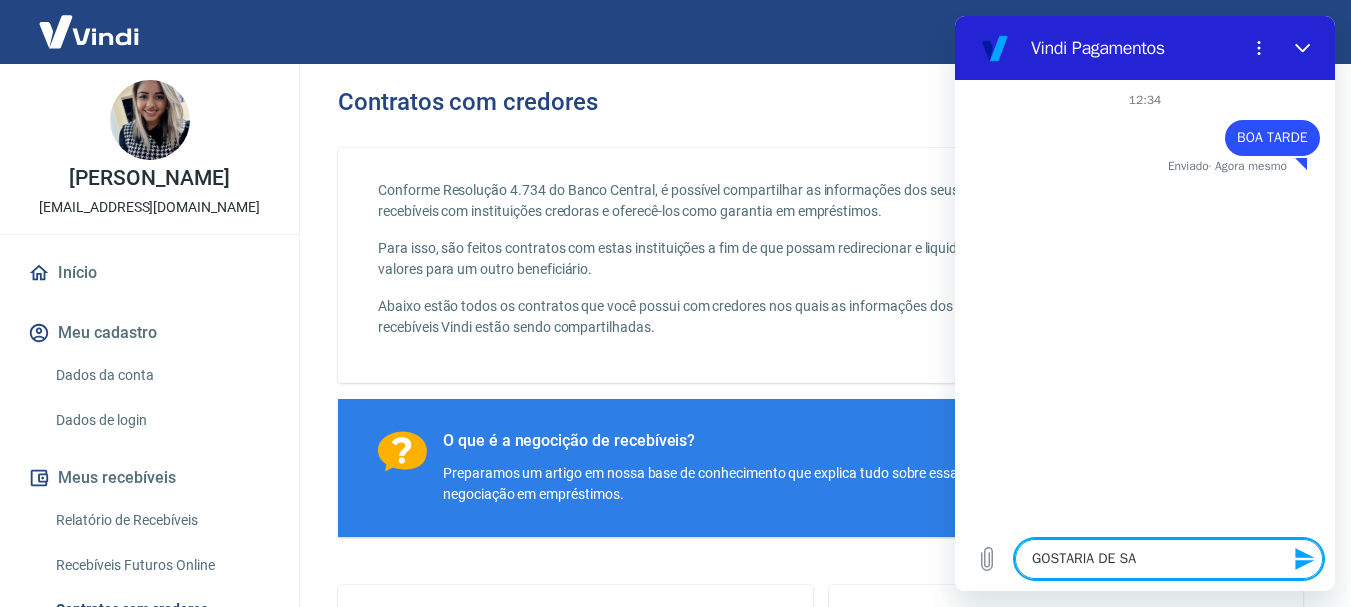 type on "GOSTARIA DE SAB" 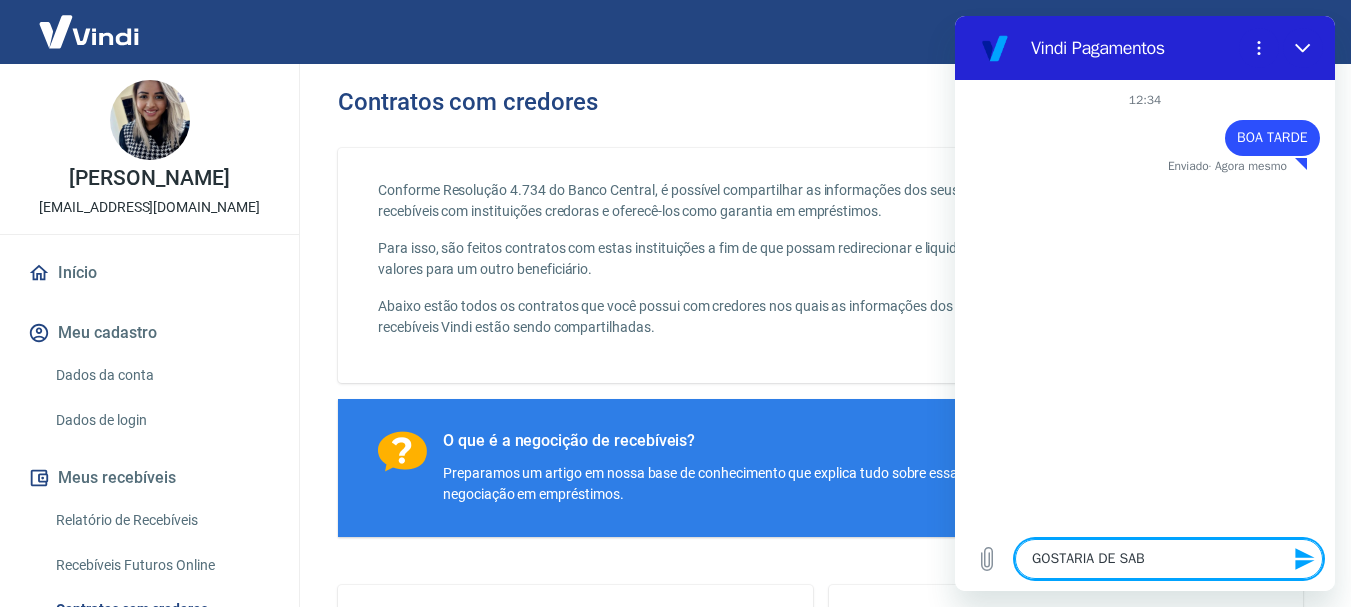 type on "GOSTARIA DE SABE" 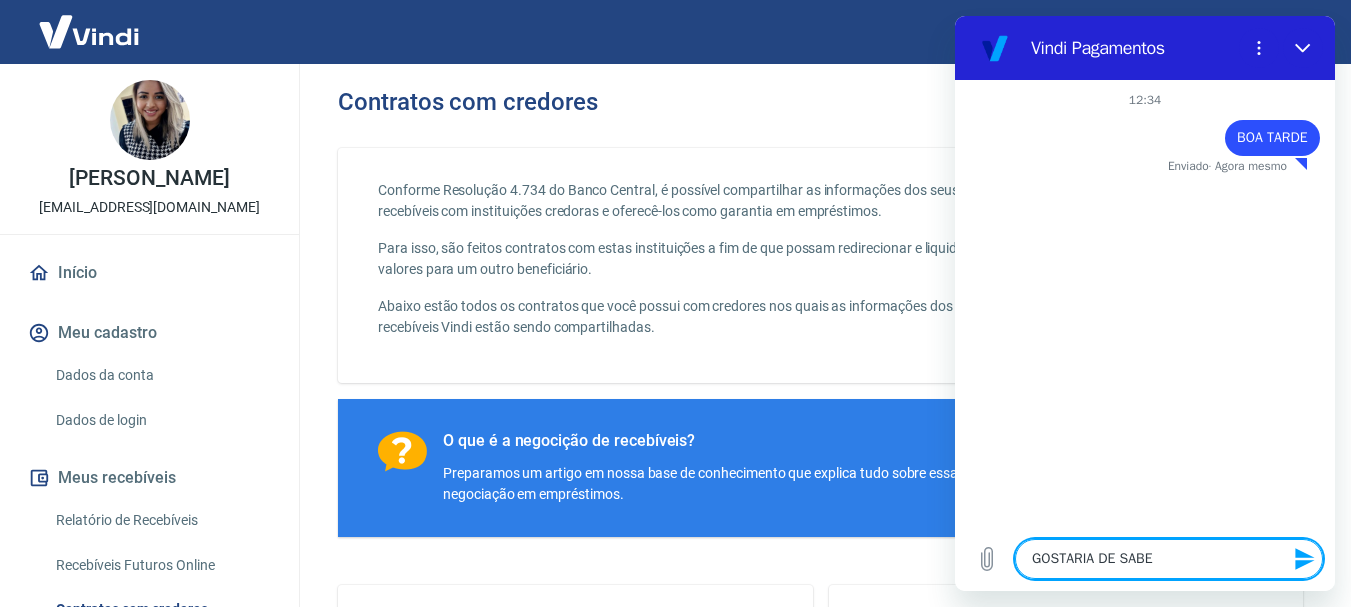 type on "x" 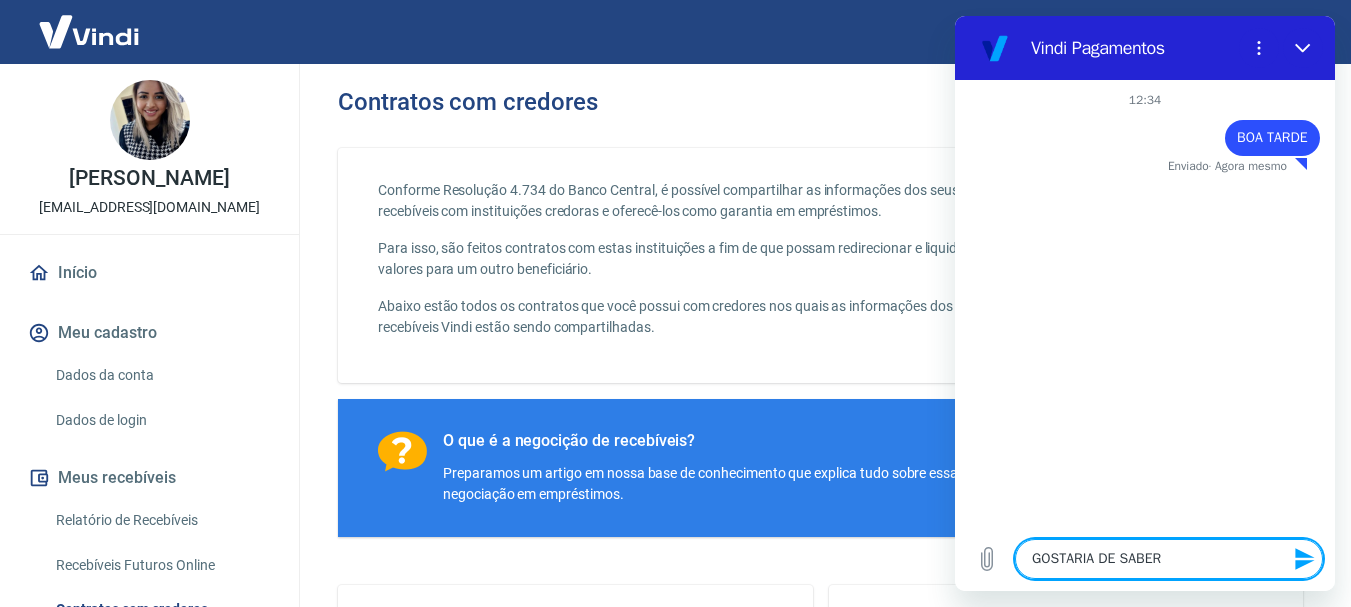 type on "GOSTARIA DE SABER" 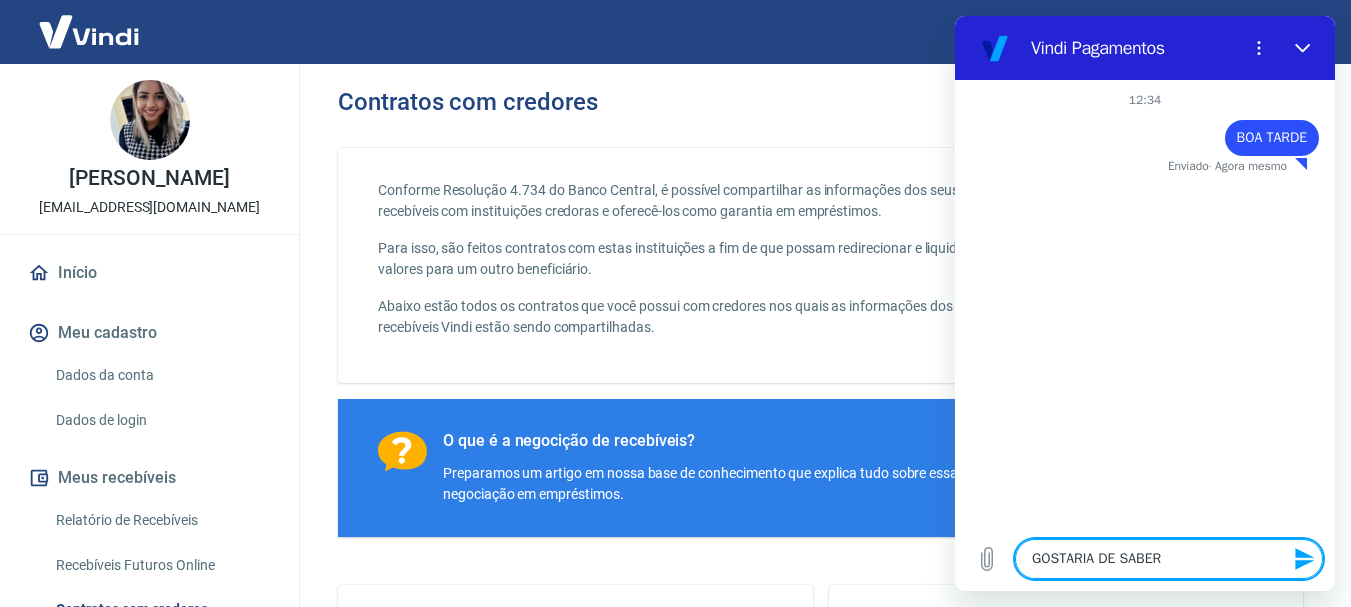 type on "GOSTARIA DE SABER A" 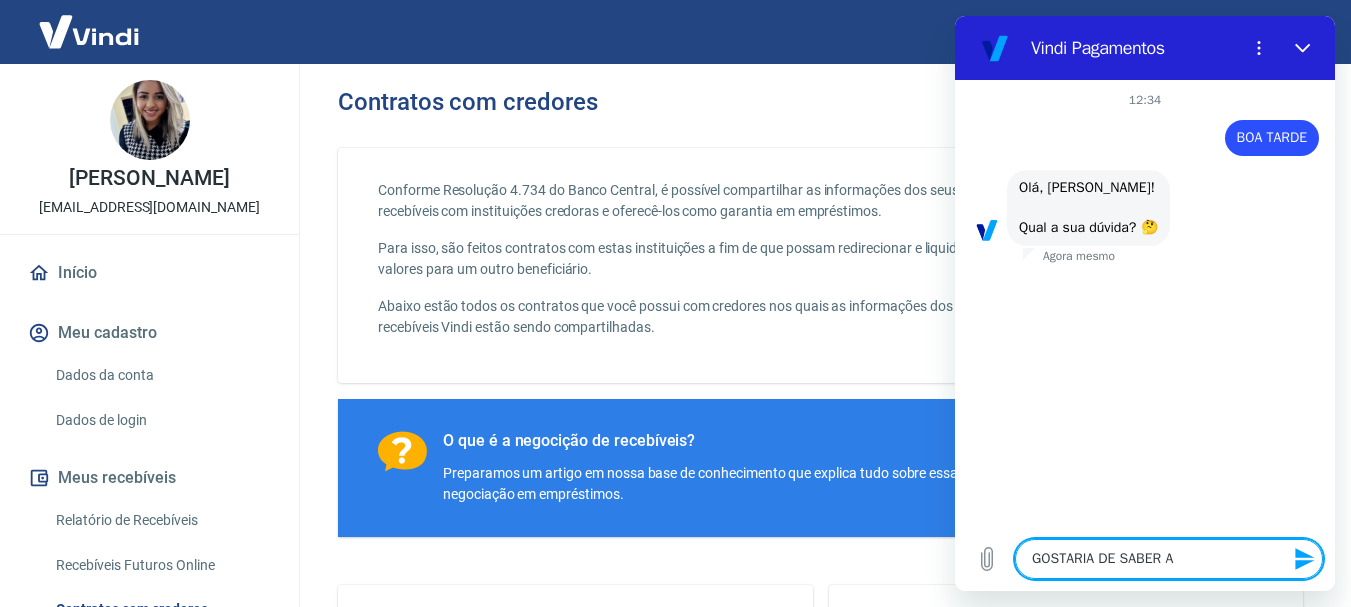 type on "GOSTARIA DE SABER" 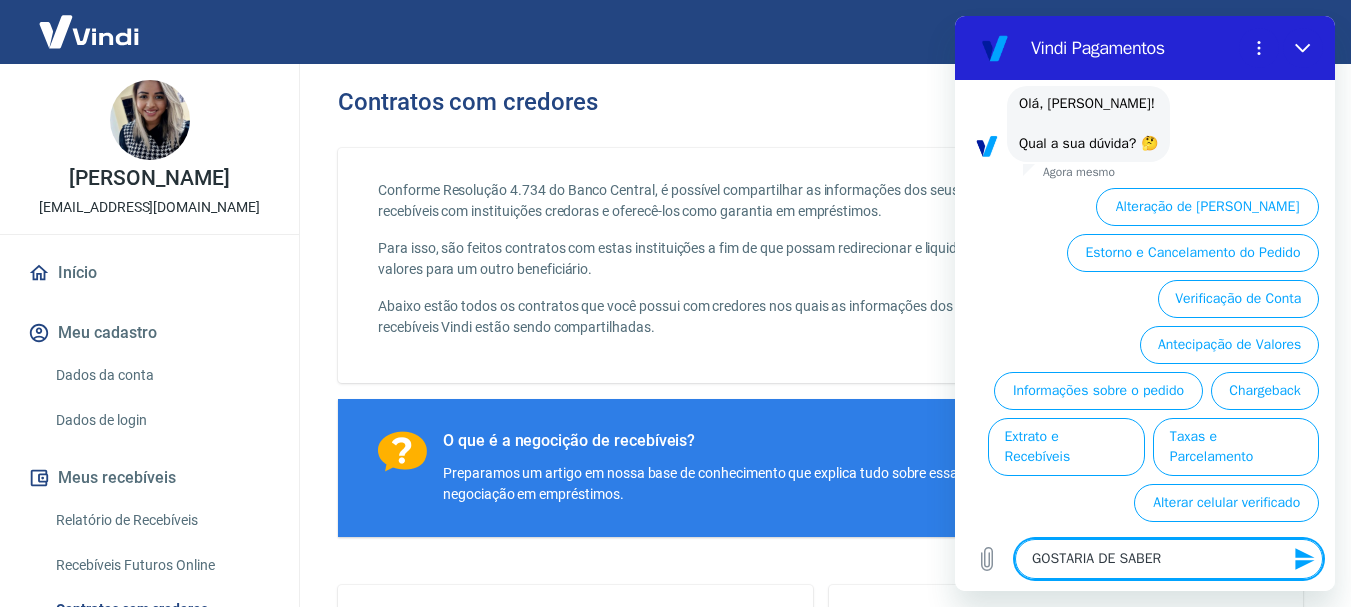 scroll, scrollTop: 110, scrollLeft: 0, axis: vertical 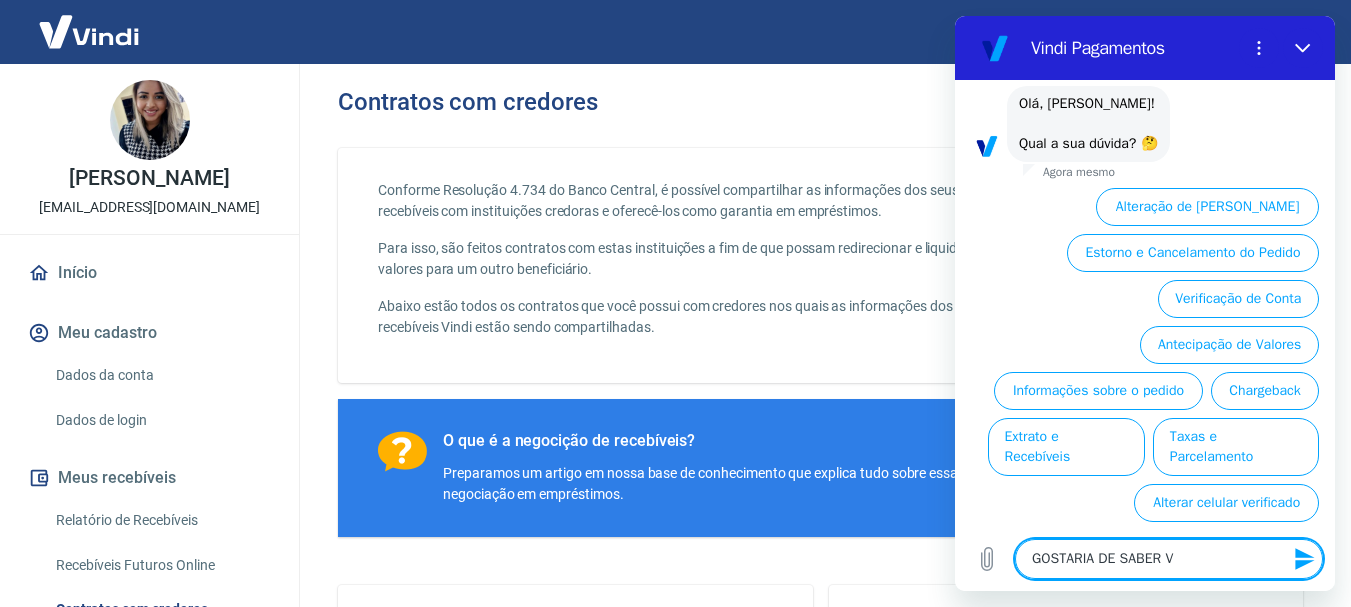 type on "GOSTARIA DE SABER VA" 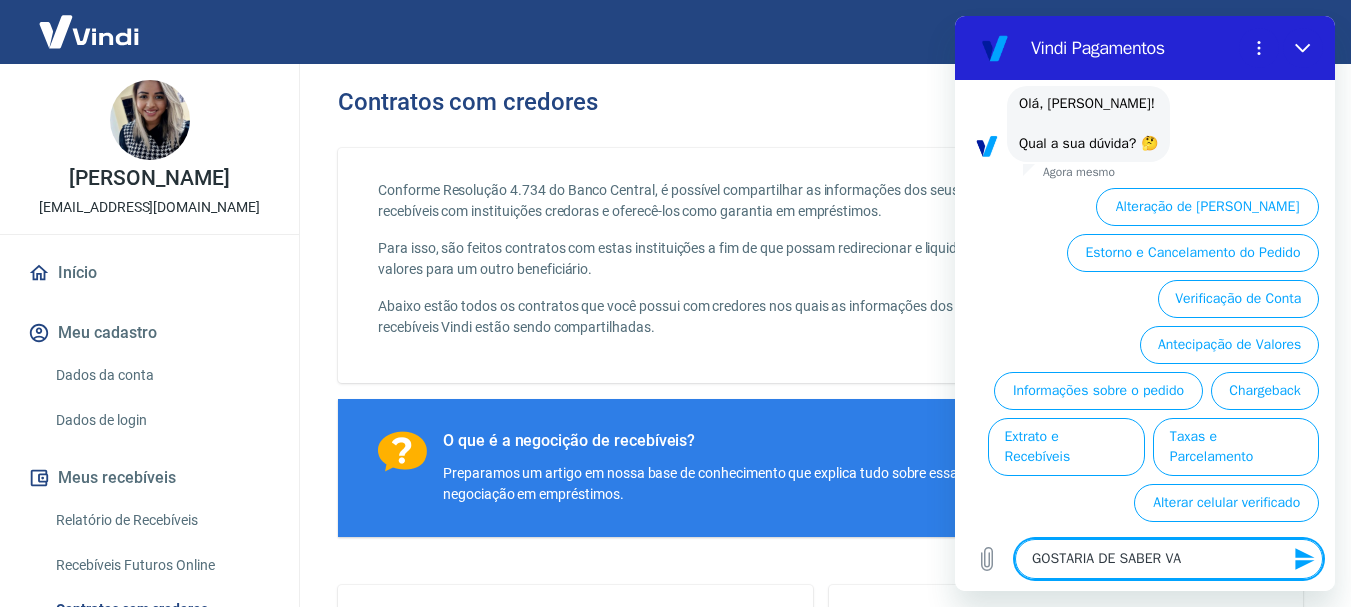 type on "x" 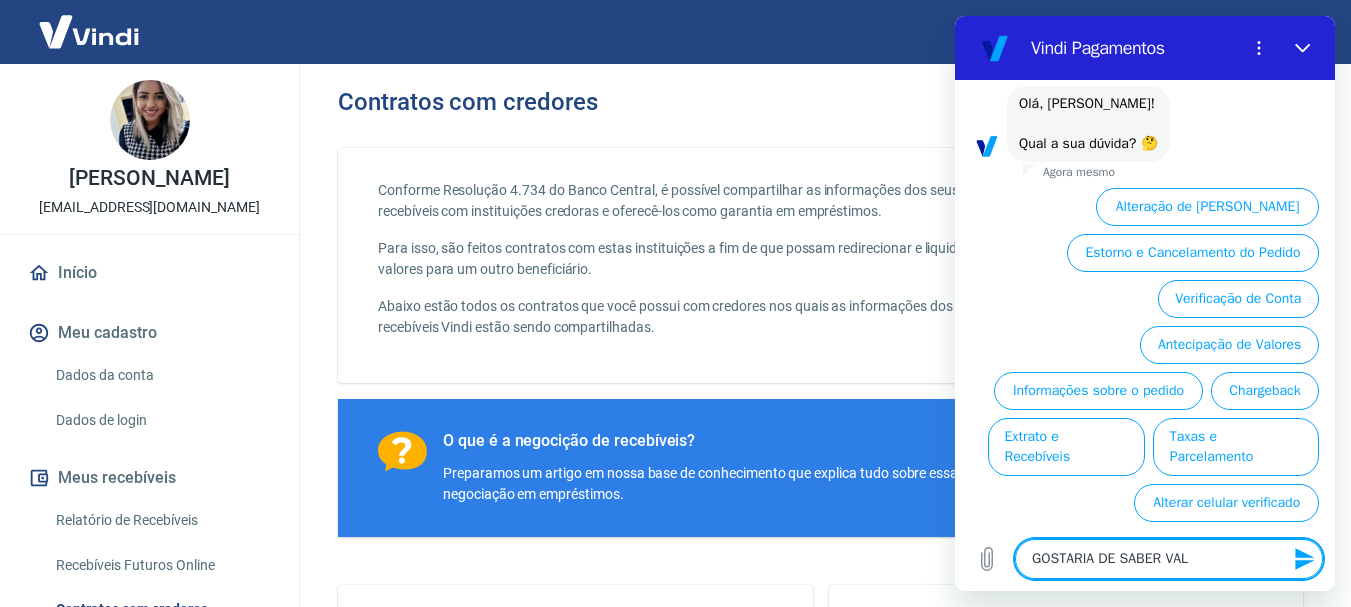 type on "GOSTARIA DE SABER VALO" 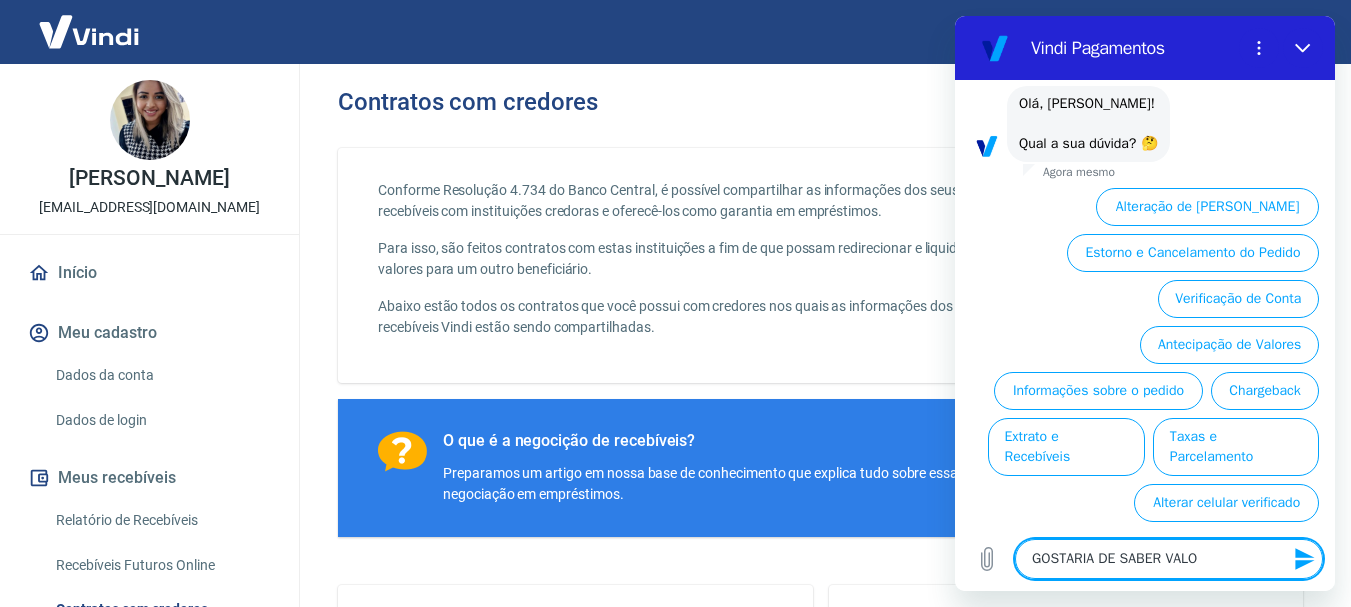 type on "GOSTARIA DE SABER VALOR" 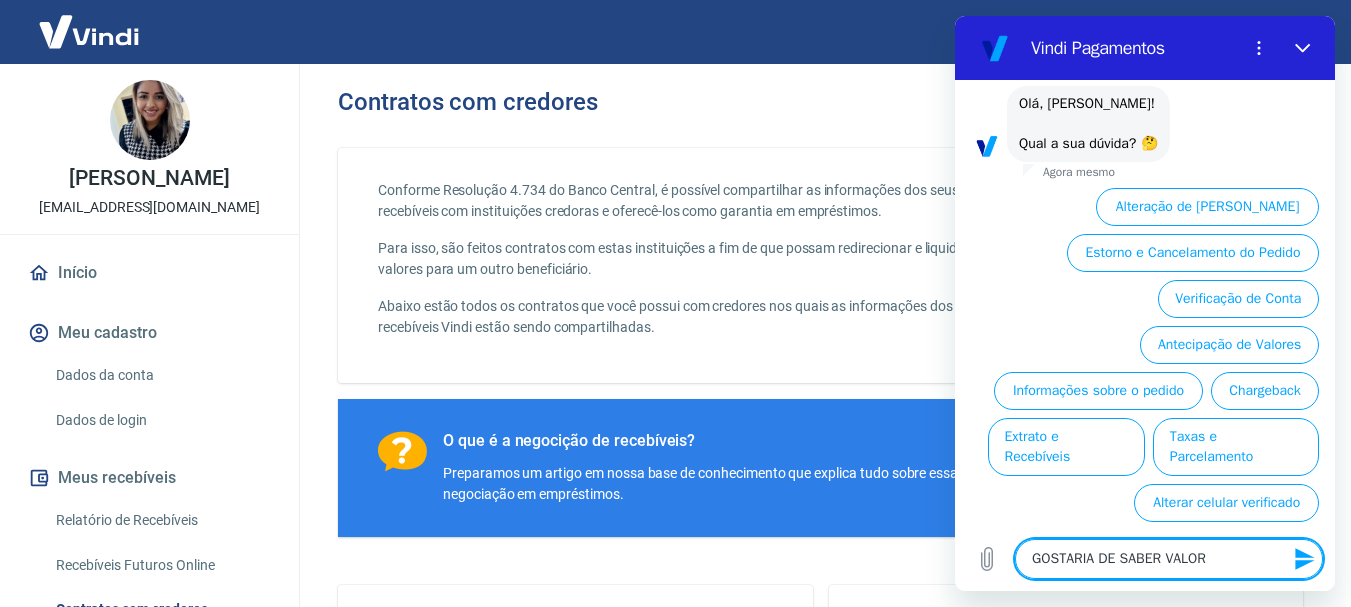 type on "GOSTARIA DE SABER VALOR" 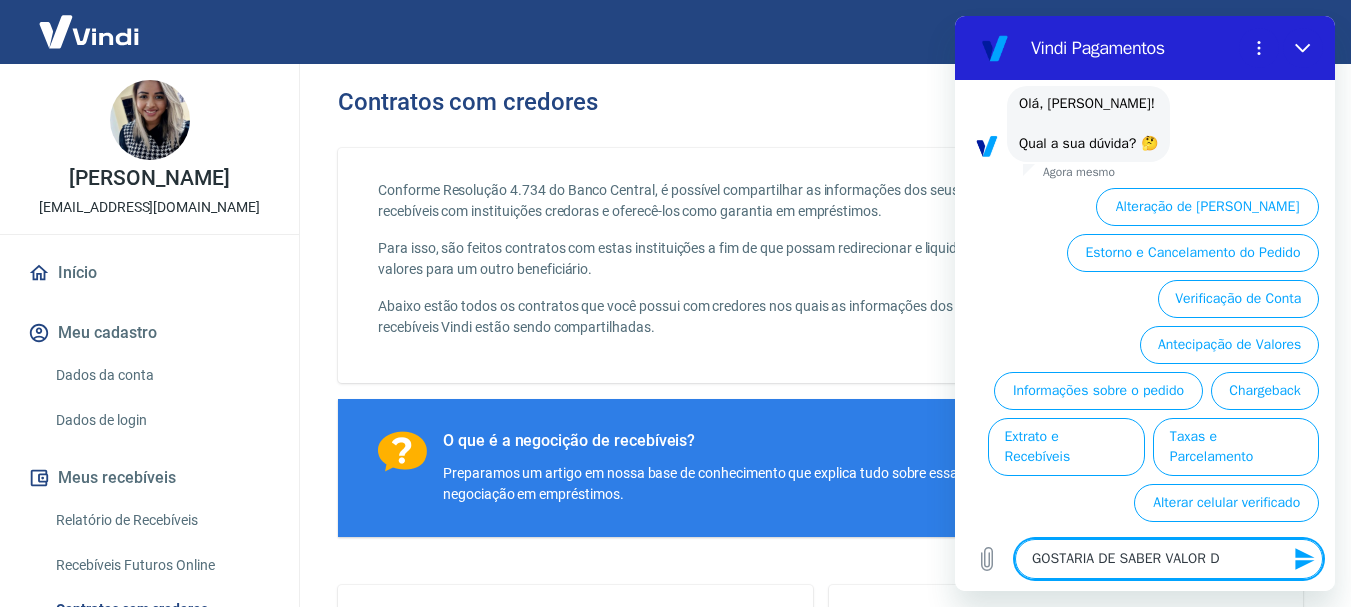 type on "GOSTARIA DE SABER VALOR" 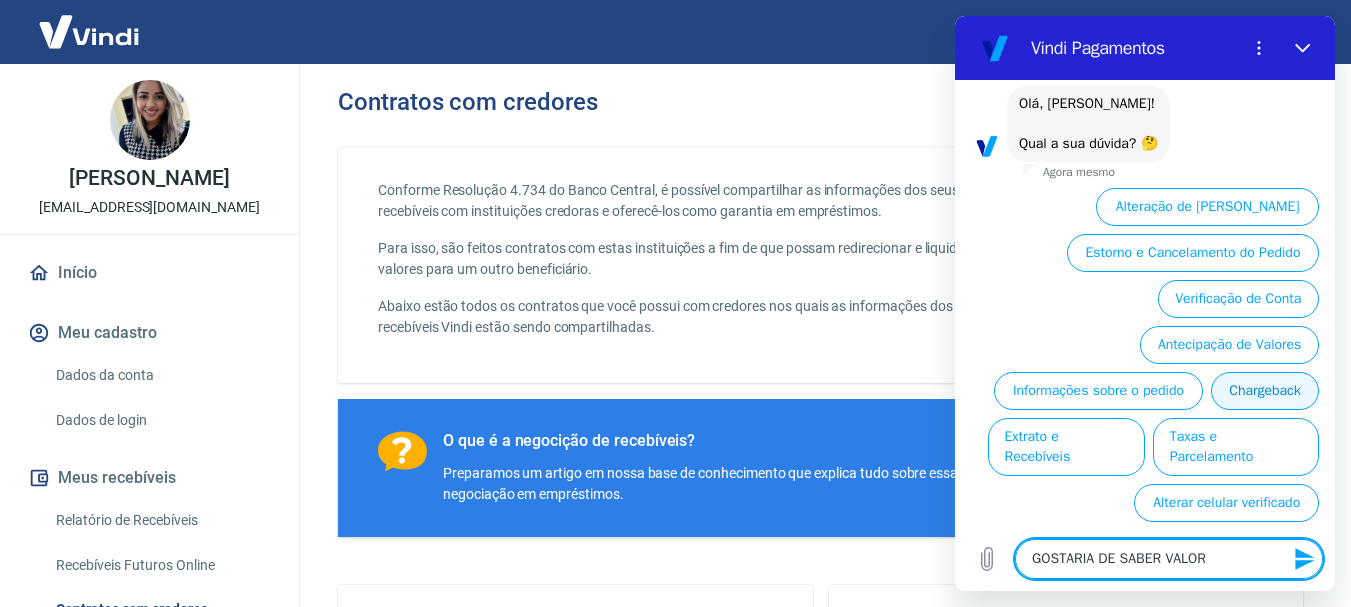 type on "GOSTARIA DE SABER VALOR" 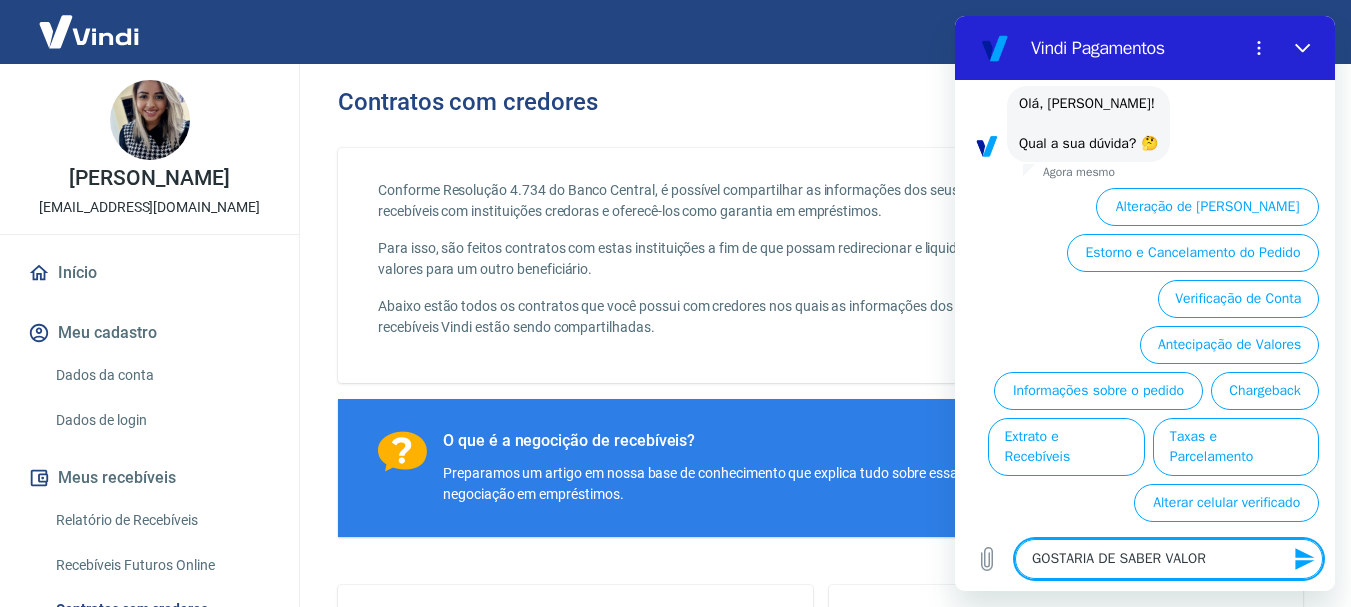 type on "GOSTARIA DE SABER VALO" 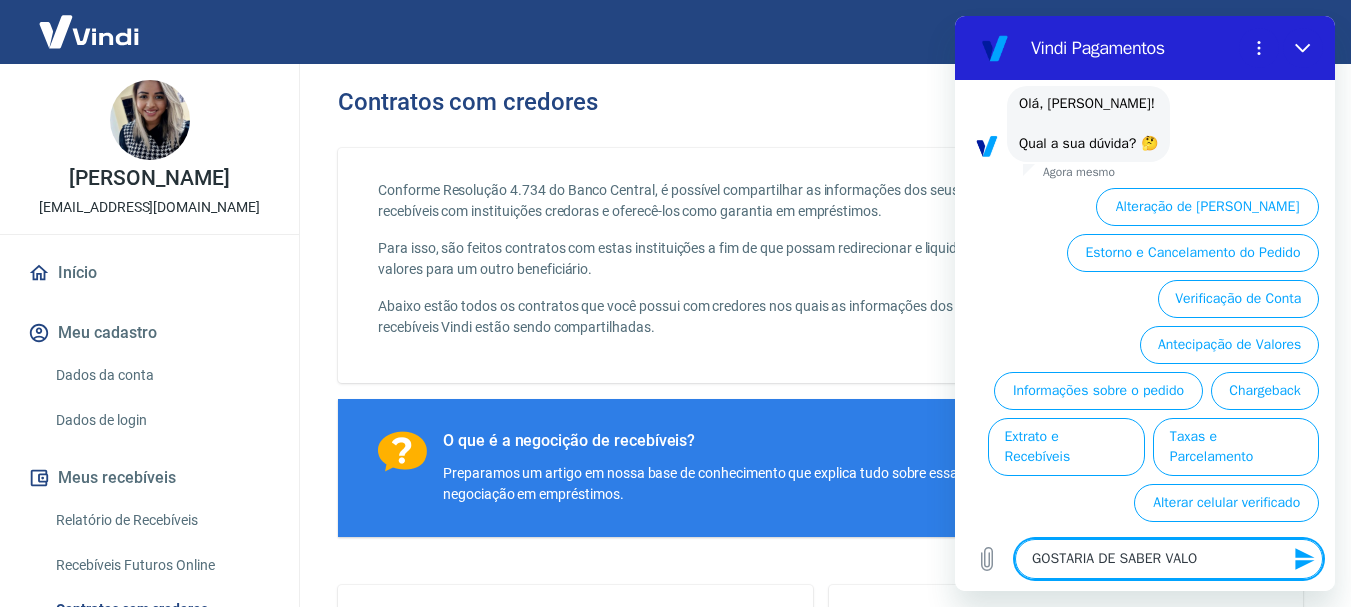 type on "GOSTARIA DE SABER VAL" 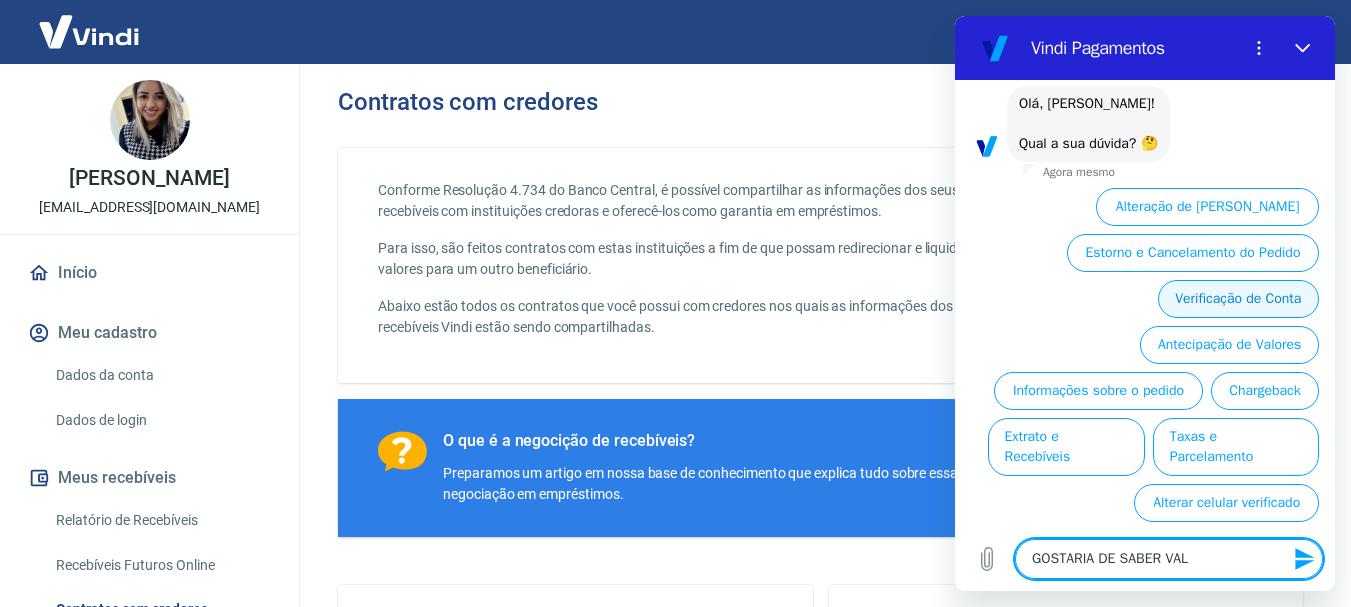 type on "GOSTARIA DE SABER VA" 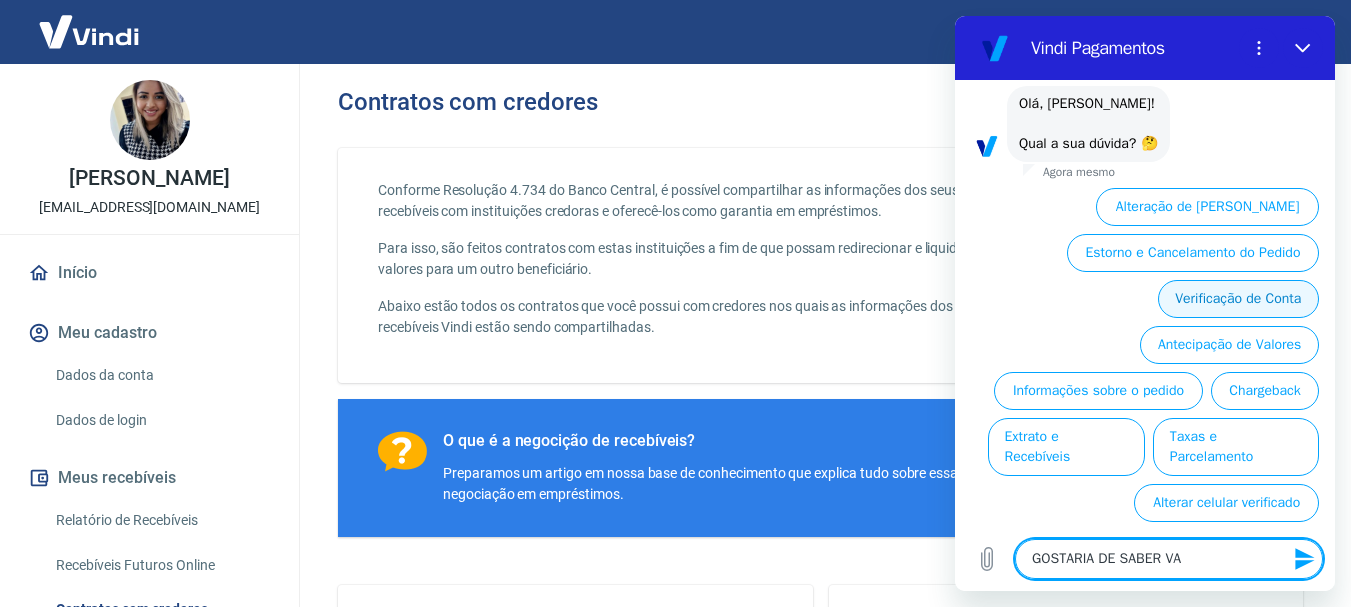 type on "GOSTARIA DE SABER V" 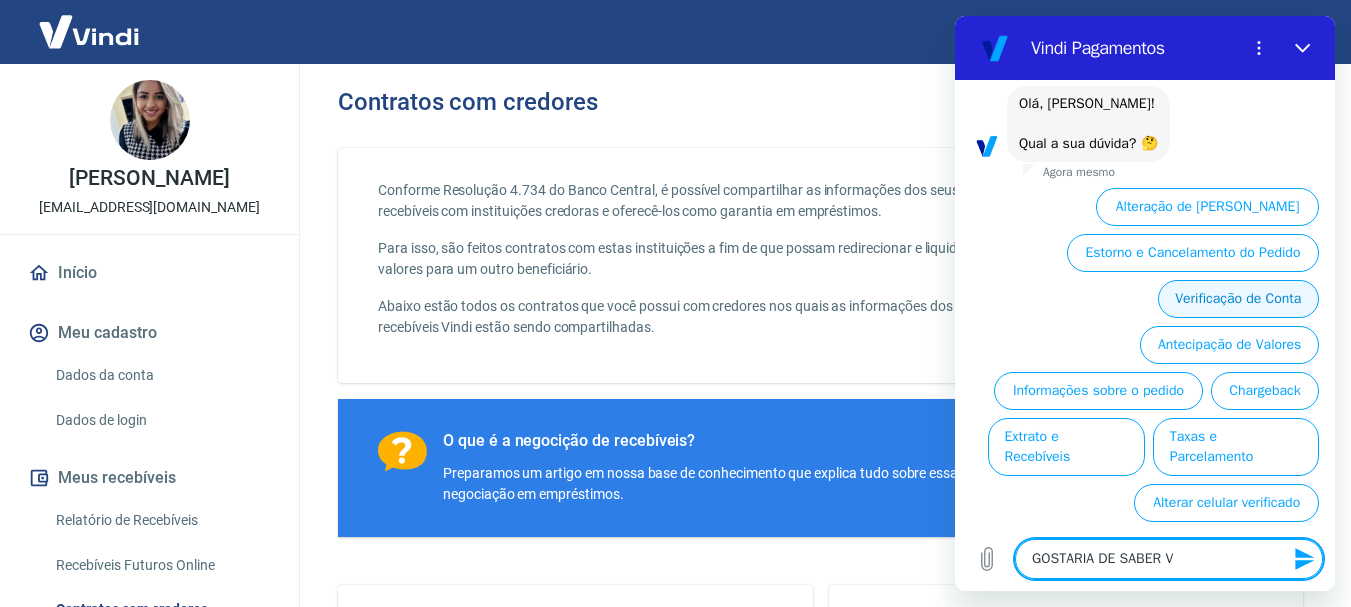 type on "x" 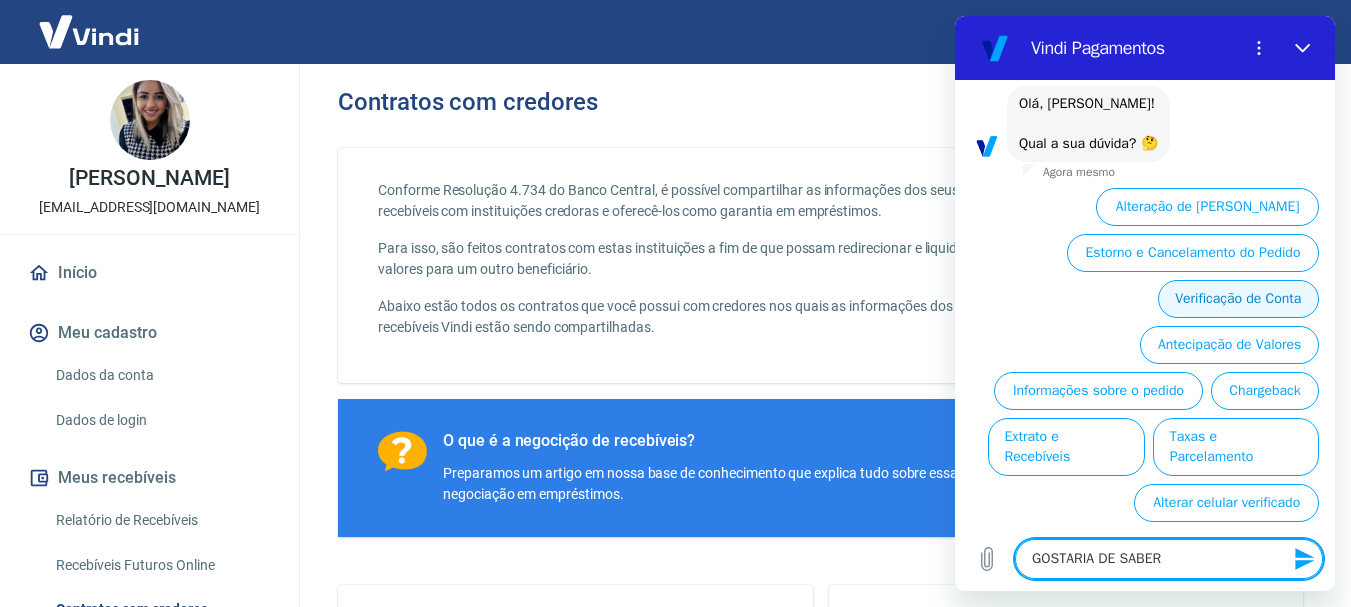 type on "x" 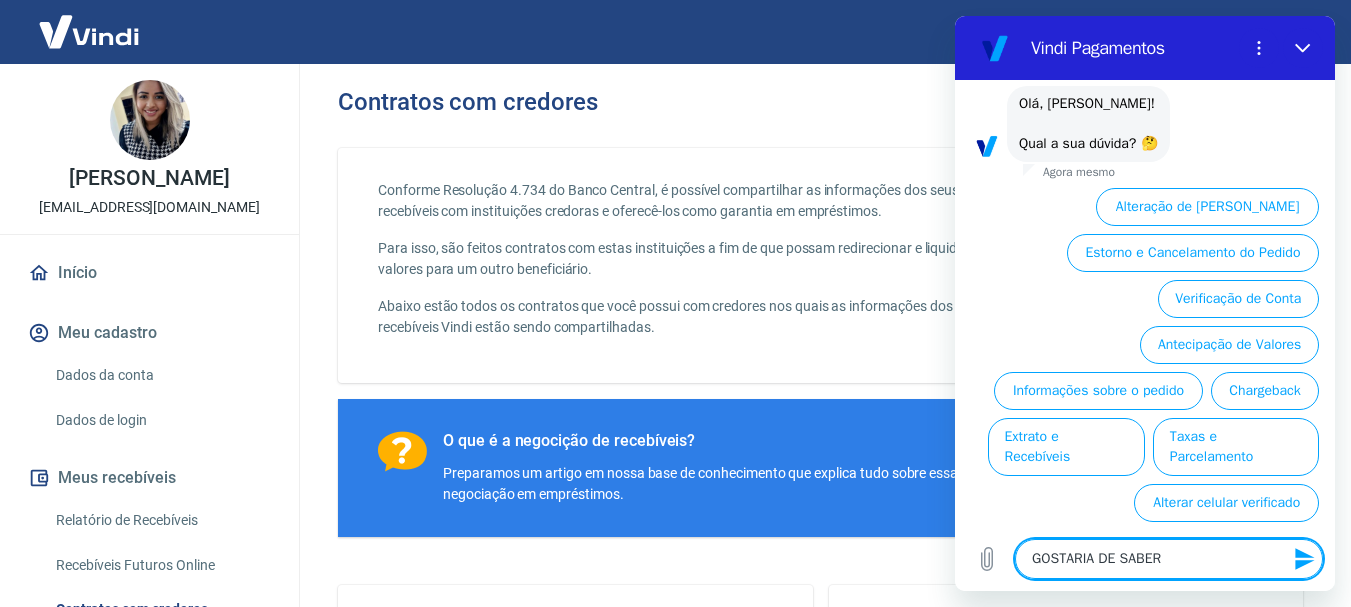 type on "GOSTARIA DE SABER" 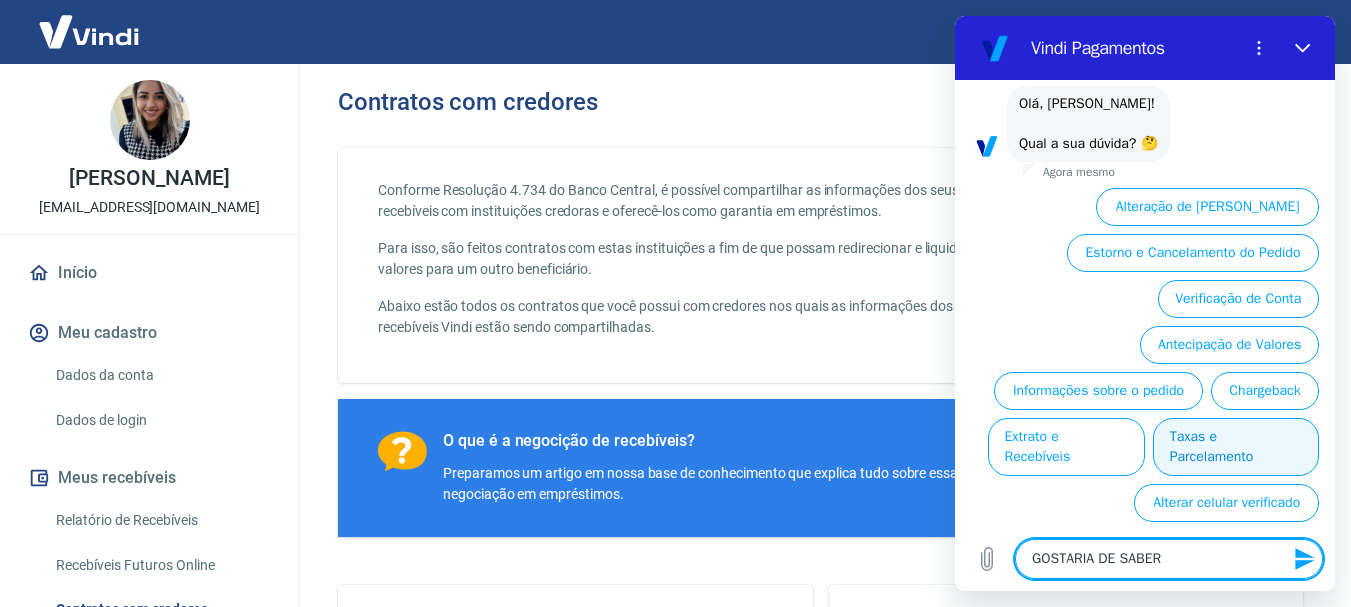 type on "GOSTARIA DE SABER" 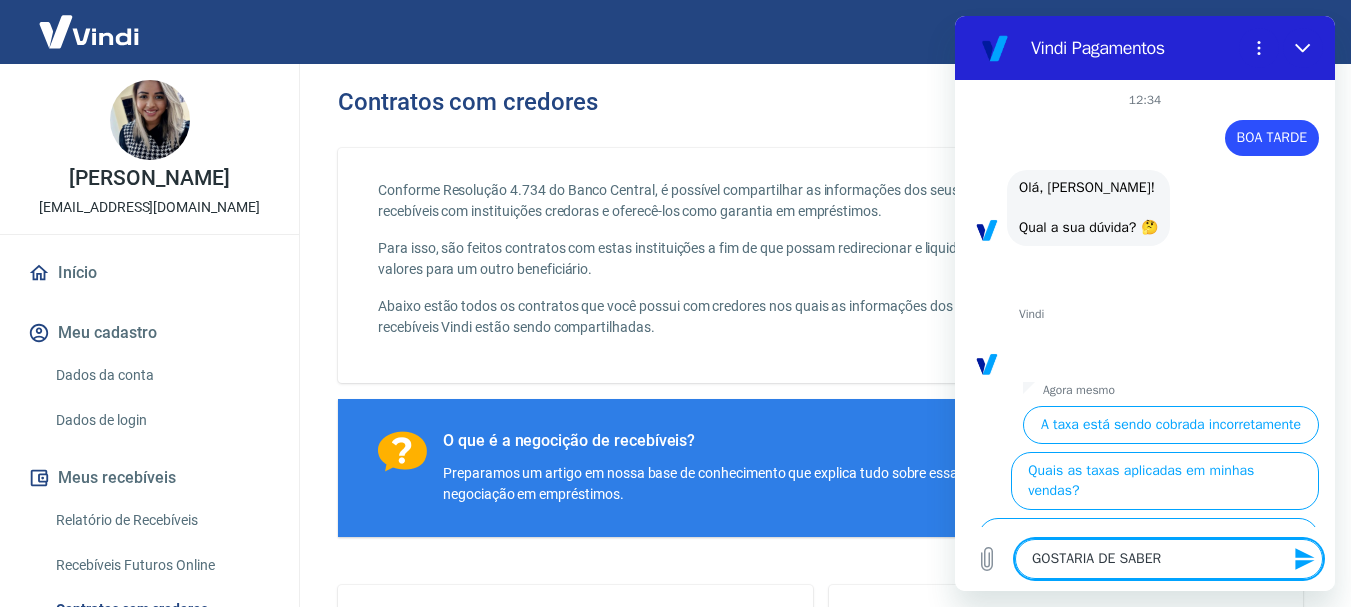 scroll, scrollTop: 146, scrollLeft: 0, axis: vertical 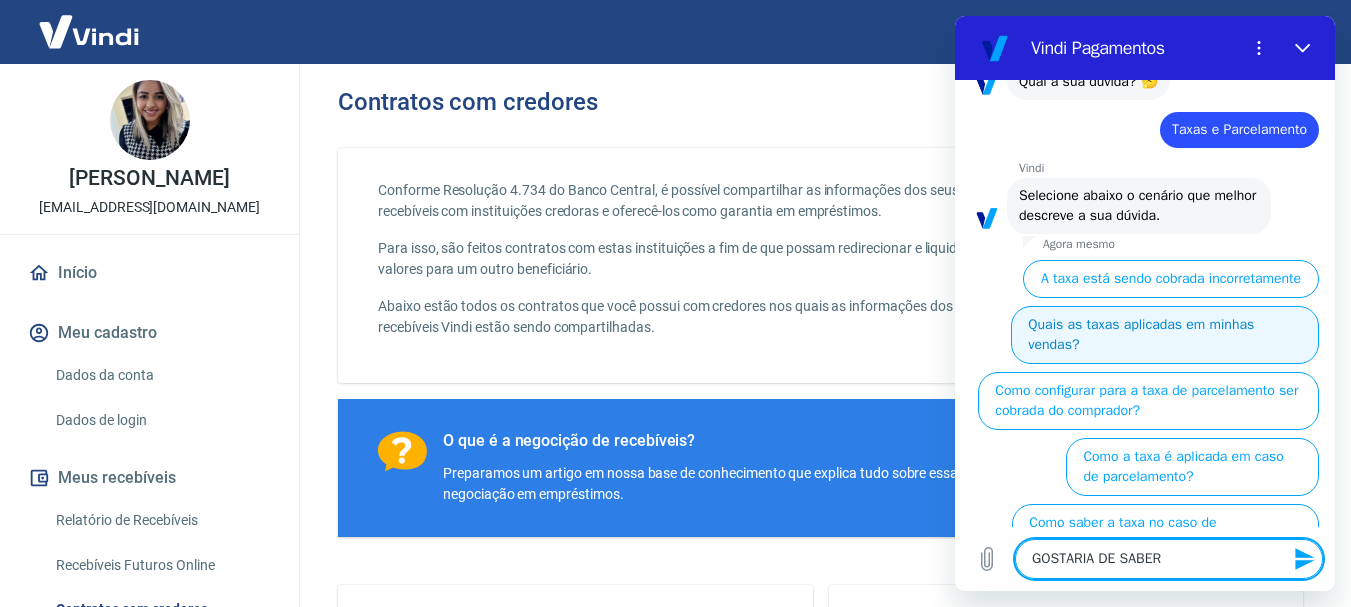 click on "Quais as taxas aplicadas em minhas vendas?" at bounding box center (1165, 335) 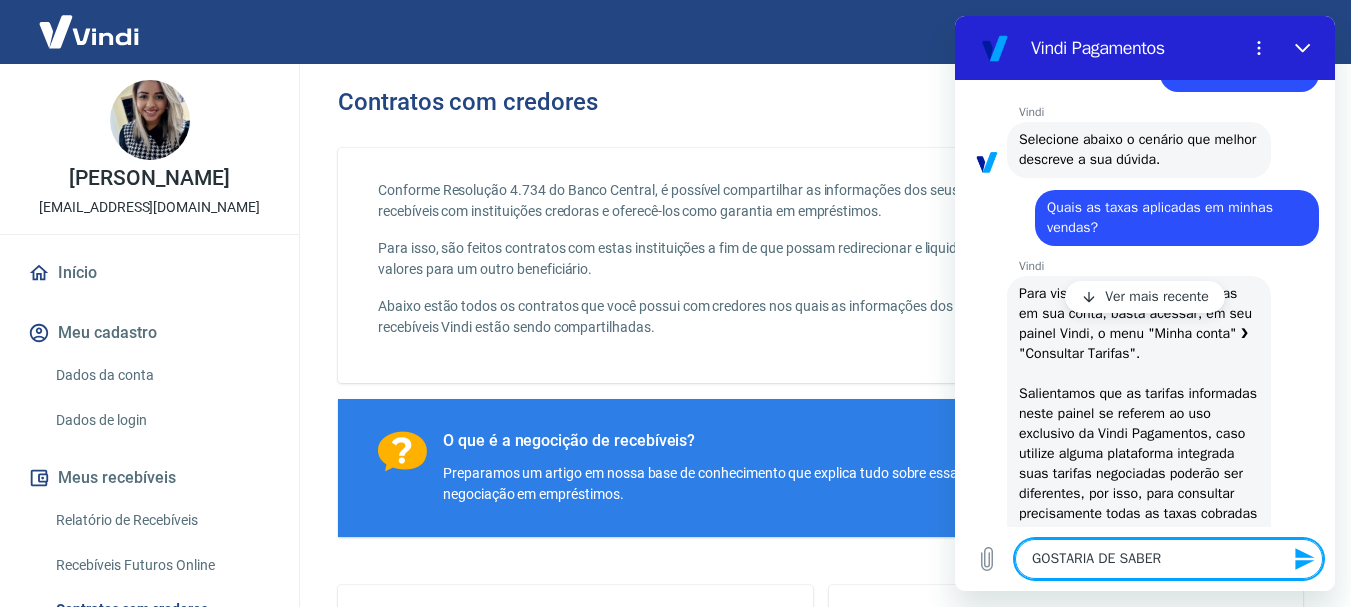 scroll, scrollTop: 248, scrollLeft: 0, axis: vertical 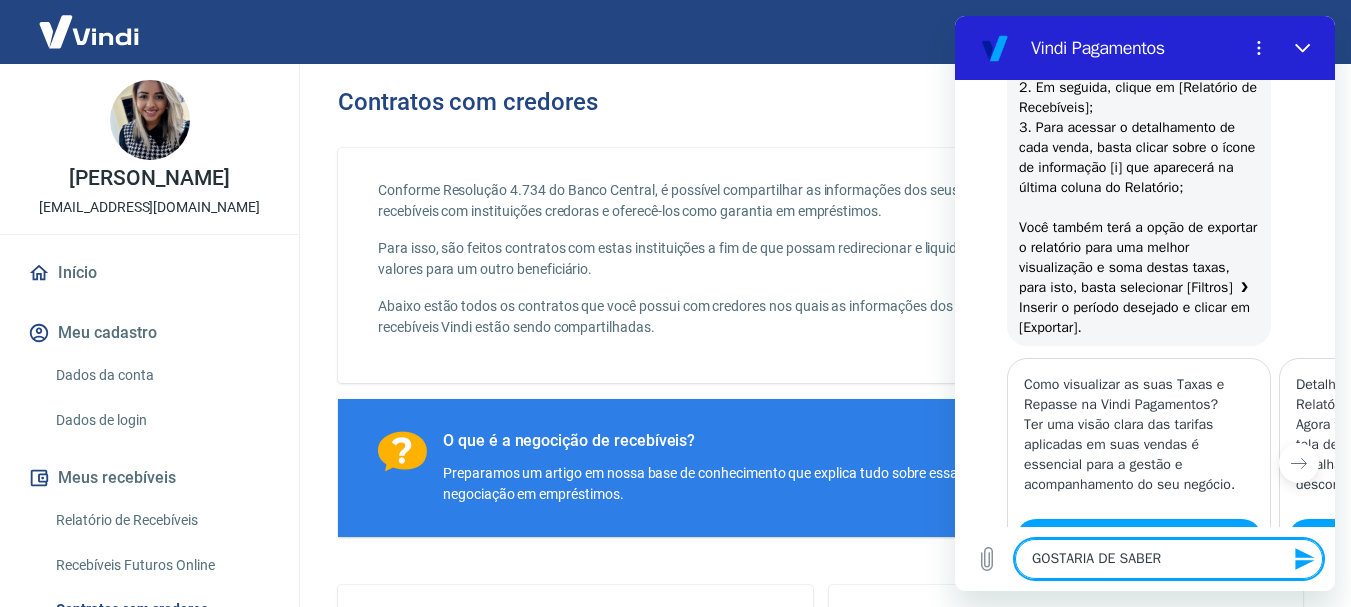 type on "x" 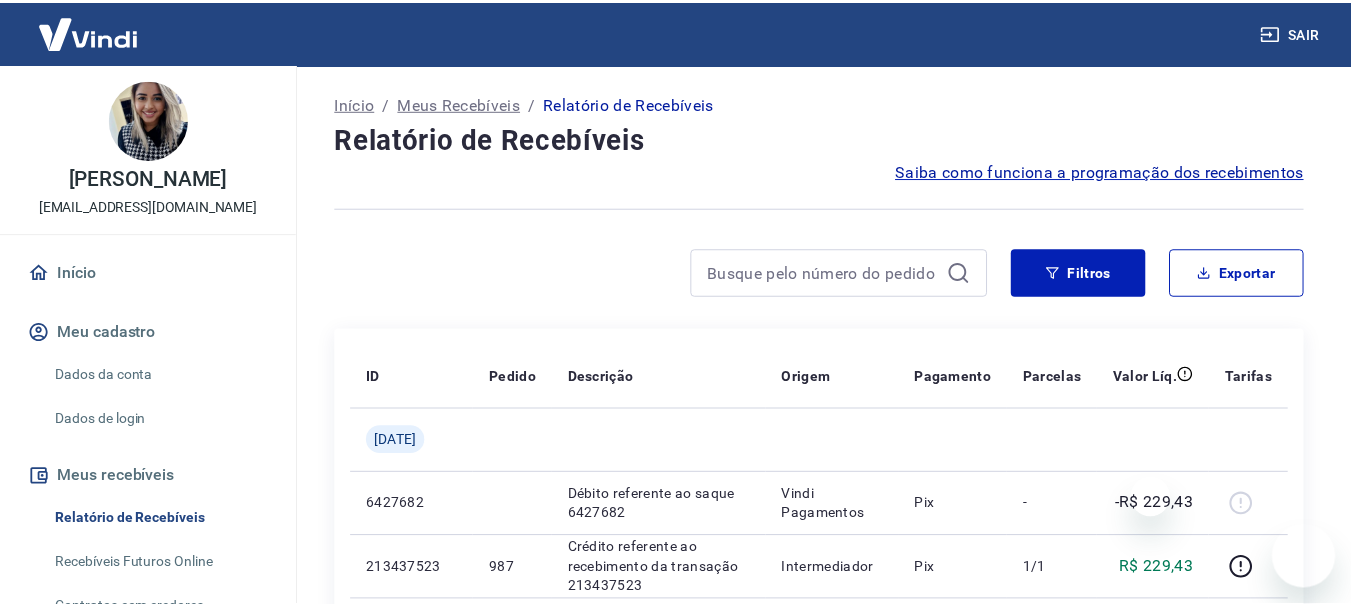 scroll, scrollTop: 0, scrollLeft: 0, axis: both 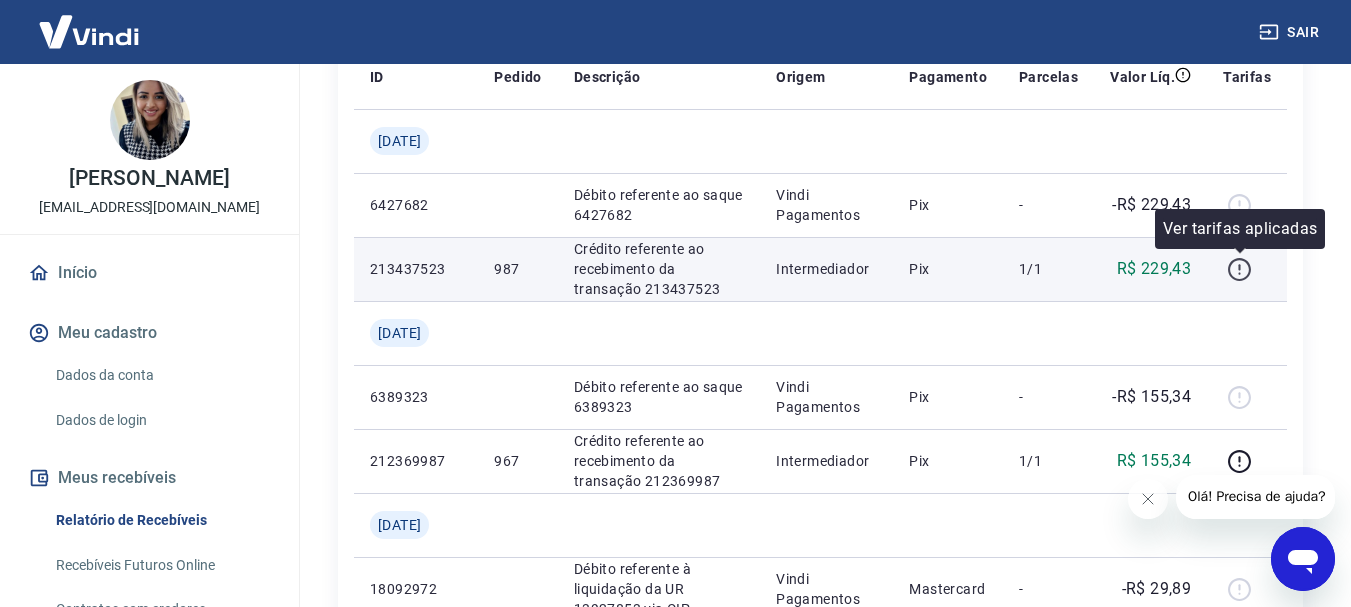 click 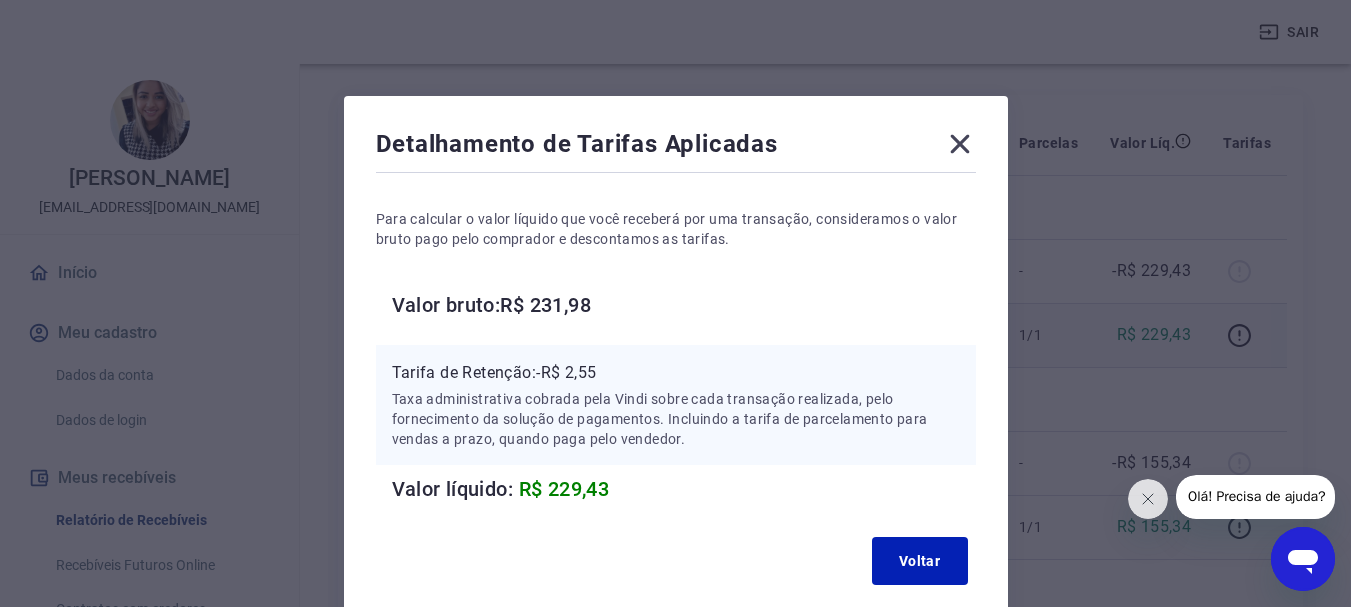 scroll, scrollTop: 200, scrollLeft: 0, axis: vertical 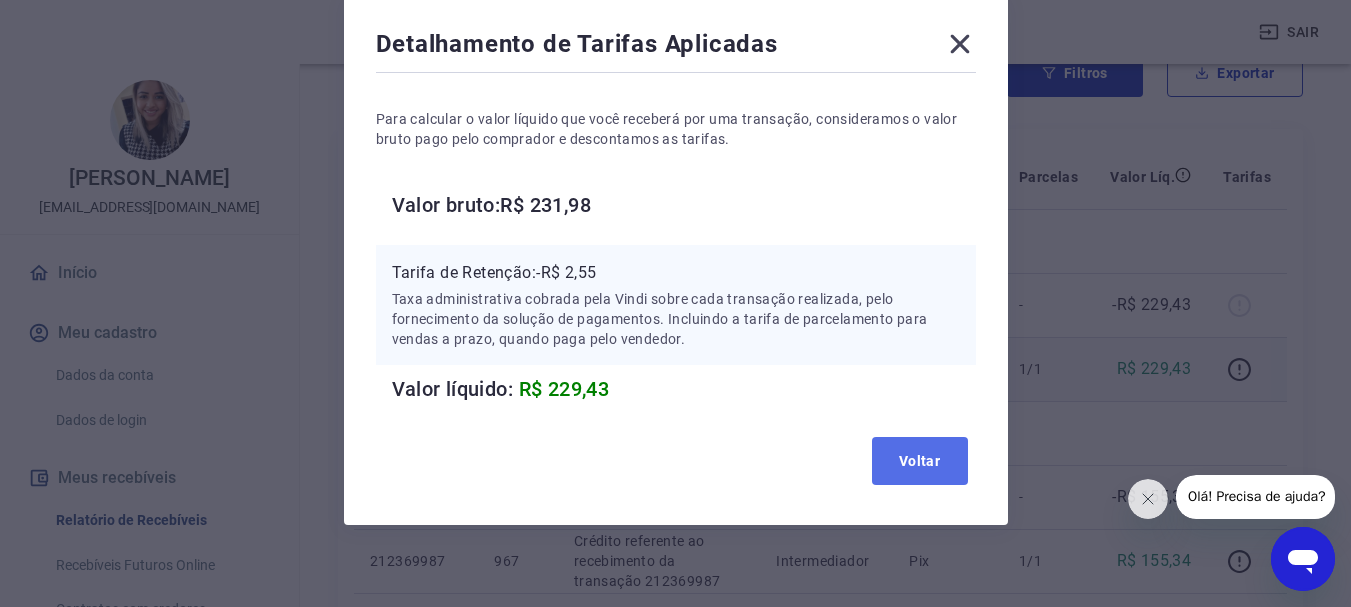 click on "Voltar" at bounding box center [920, 461] 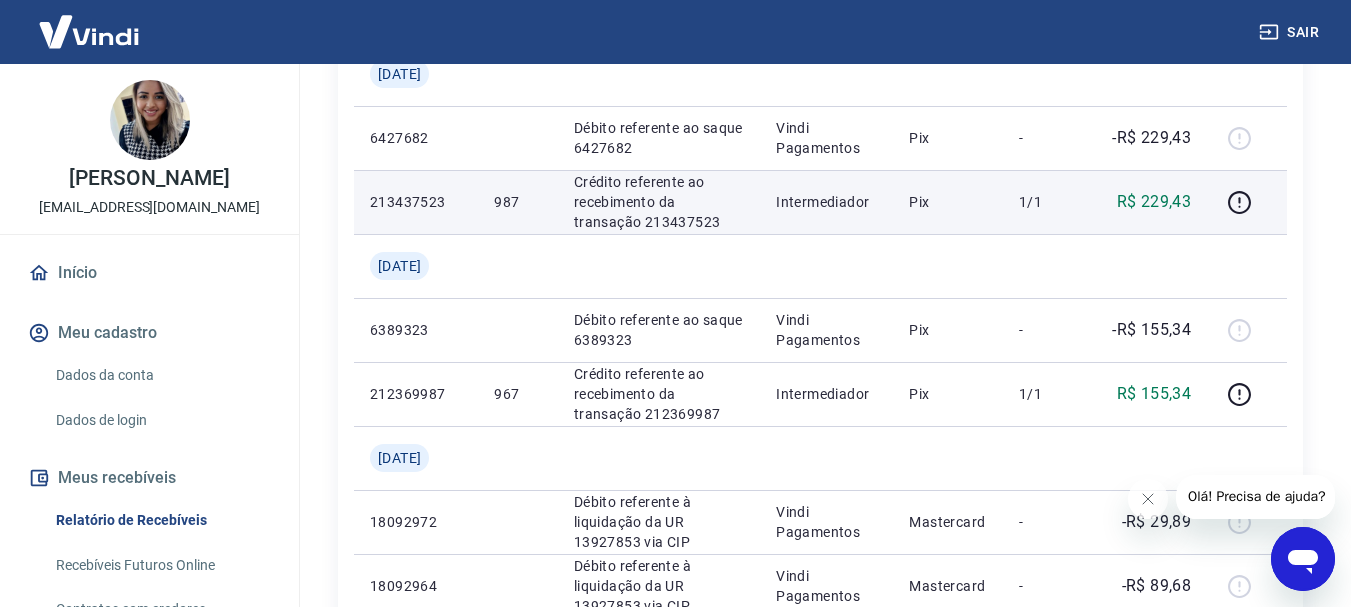 scroll, scrollTop: 400, scrollLeft: 0, axis: vertical 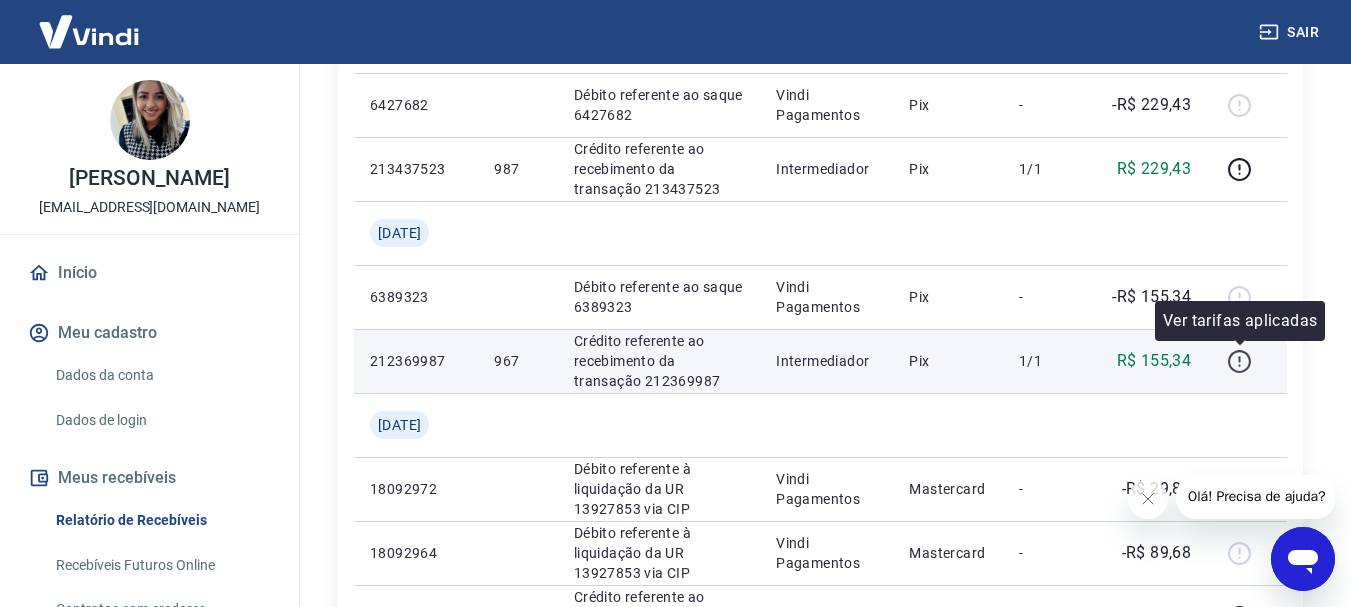 click 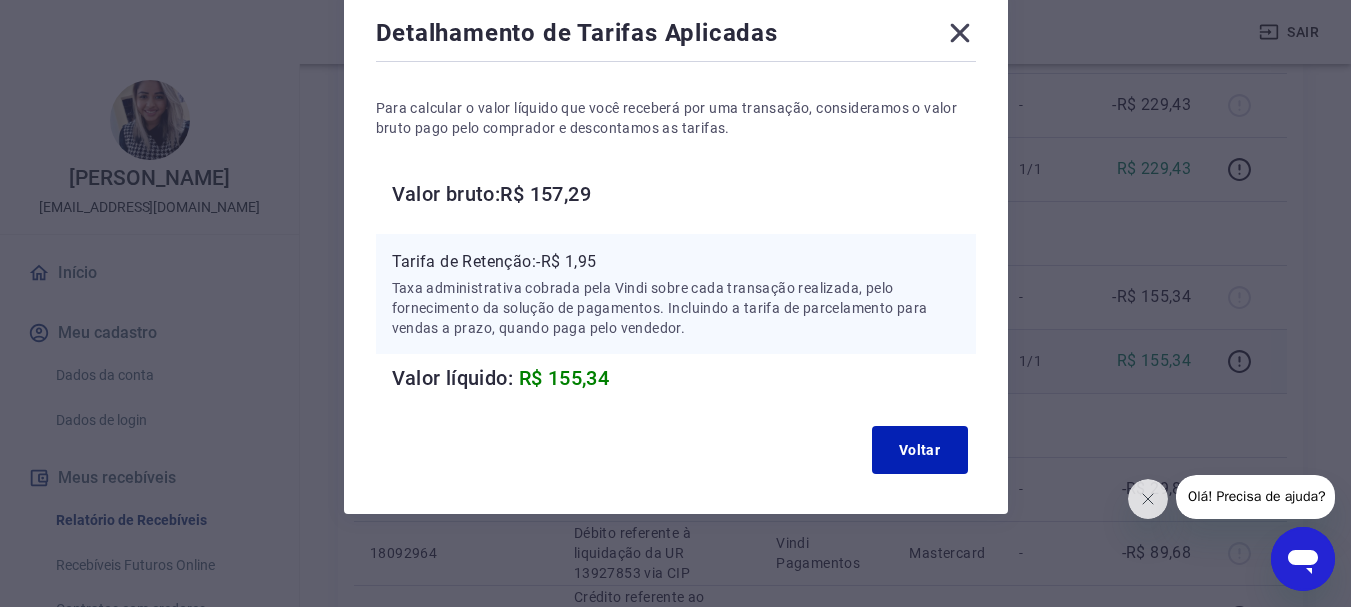 scroll, scrollTop: 114, scrollLeft: 0, axis: vertical 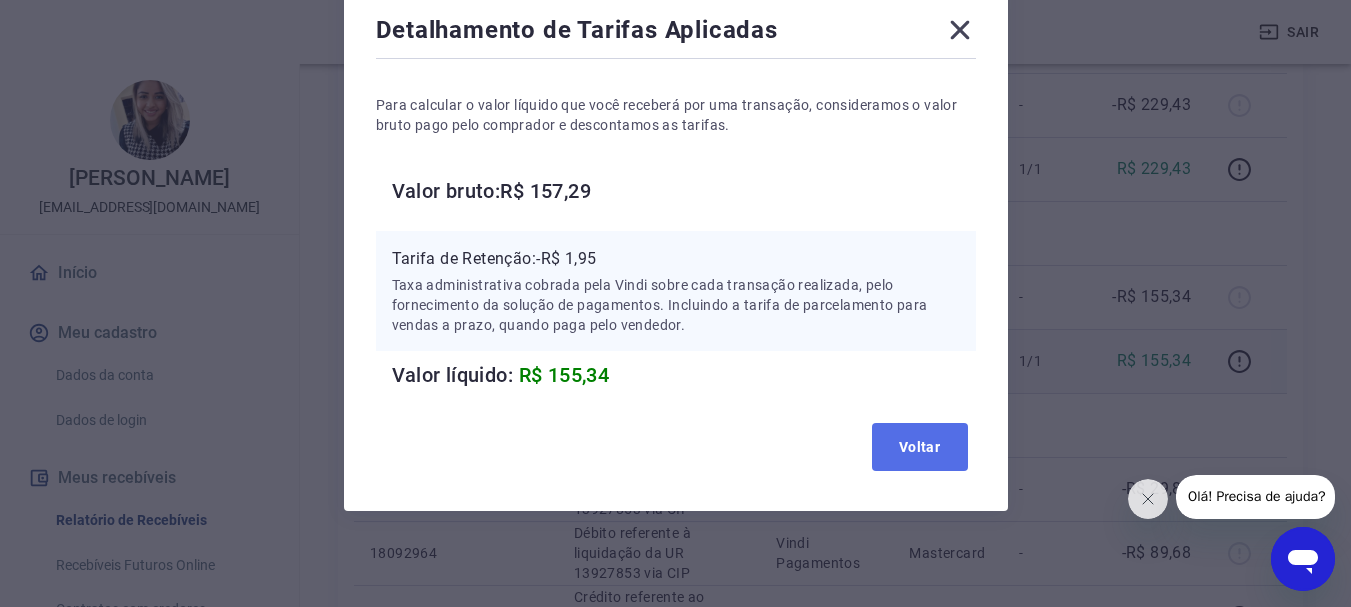 click on "Voltar" at bounding box center [920, 447] 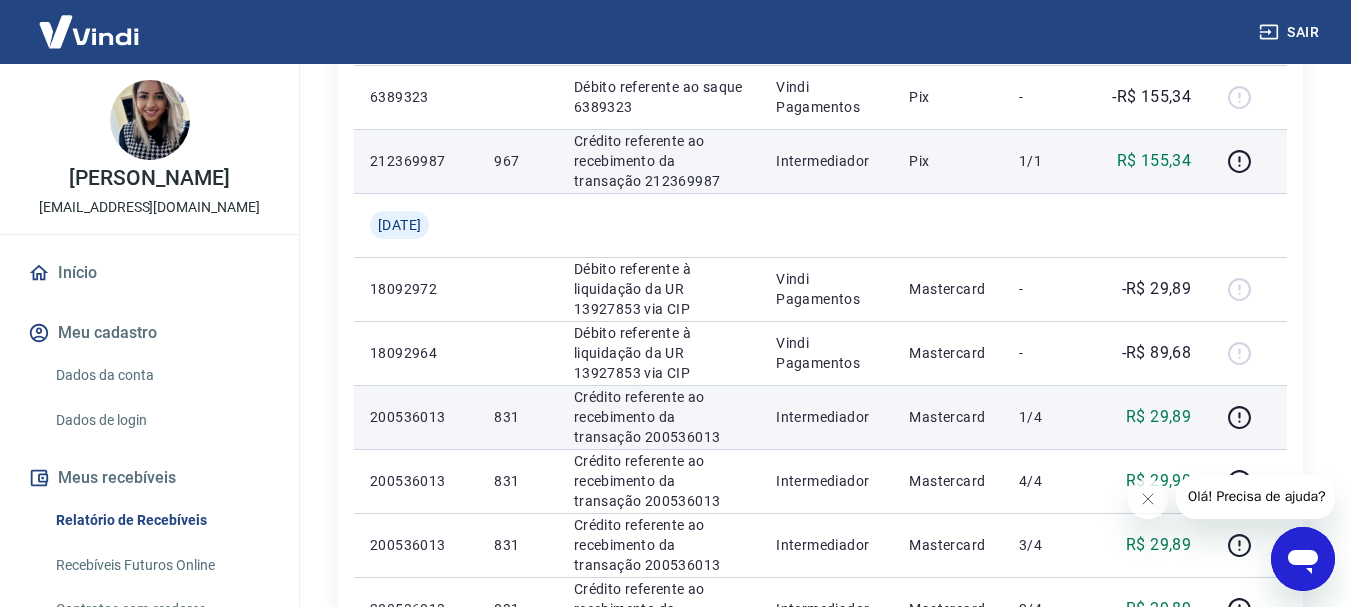 scroll, scrollTop: 700, scrollLeft: 0, axis: vertical 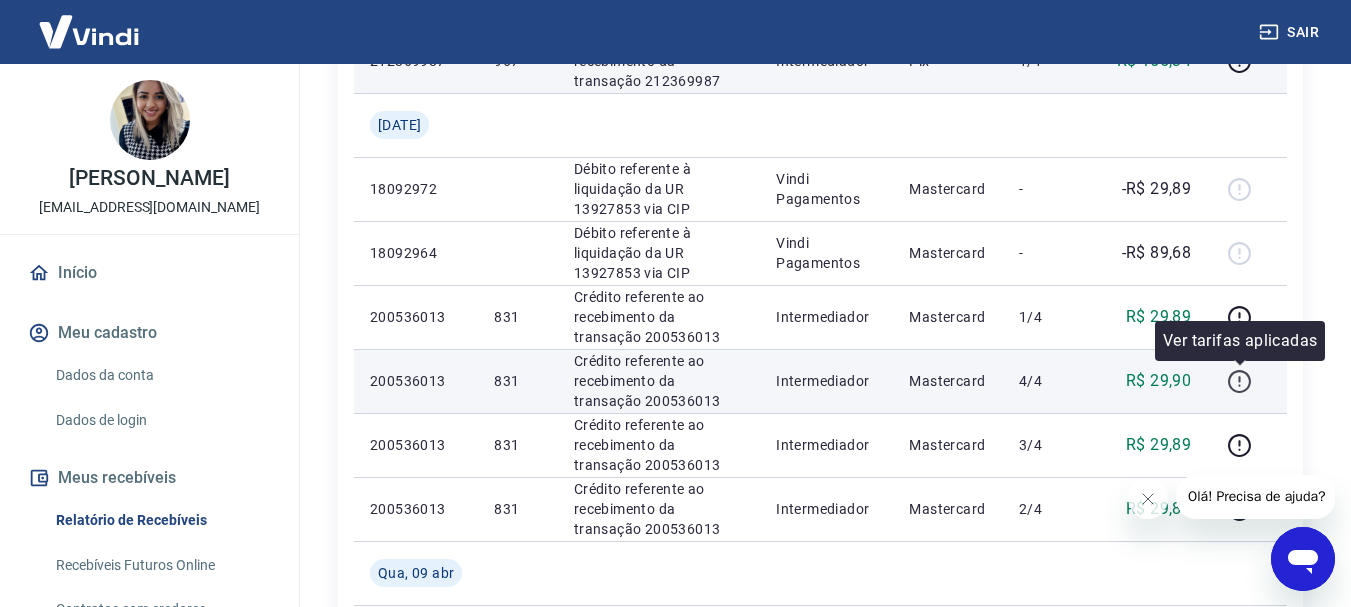 click 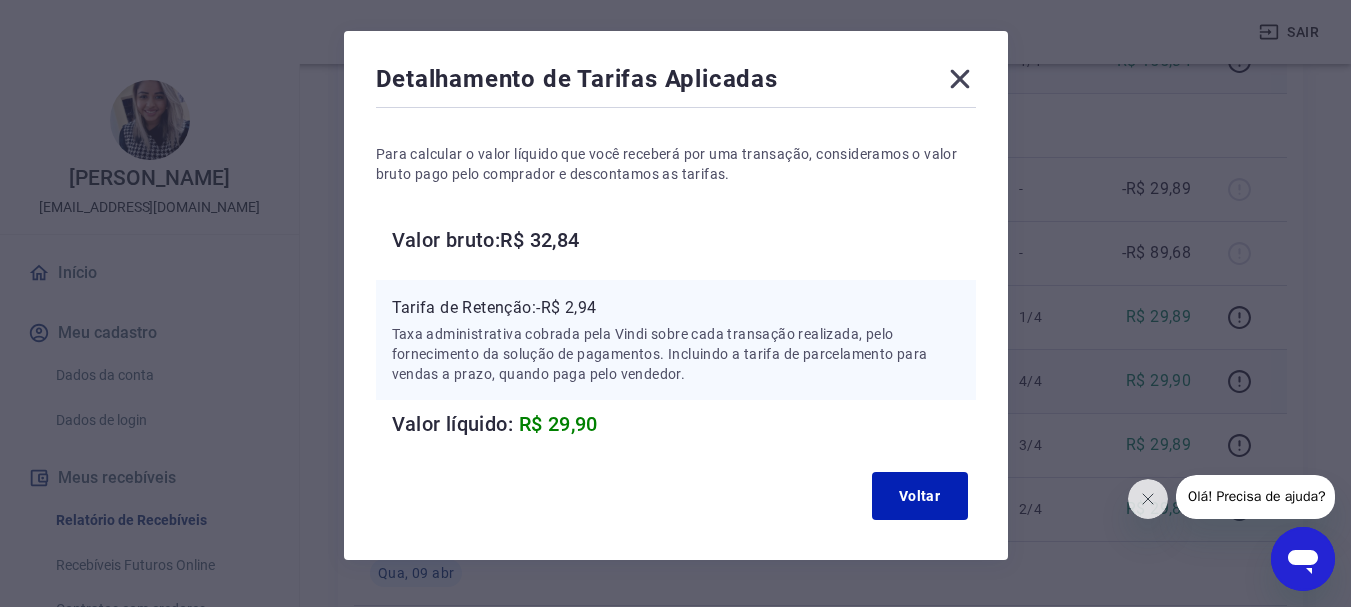 scroll, scrollTop: 114, scrollLeft: 0, axis: vertical 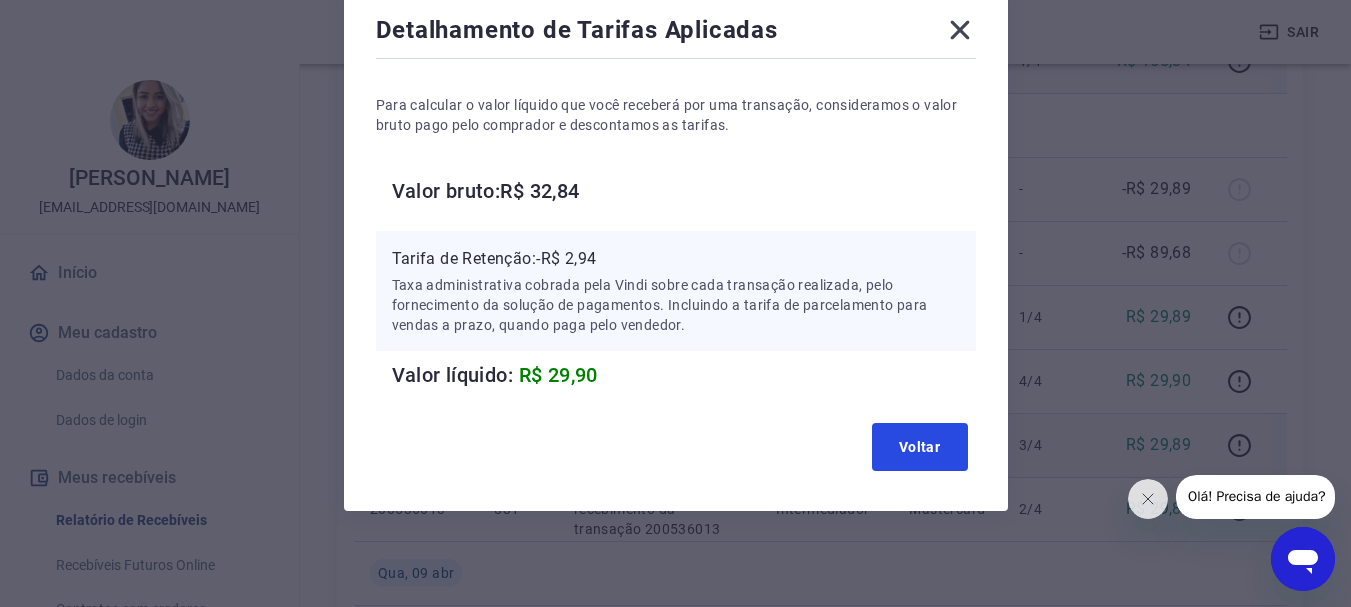 click on "Voltar" at bounding box center (920, 447) 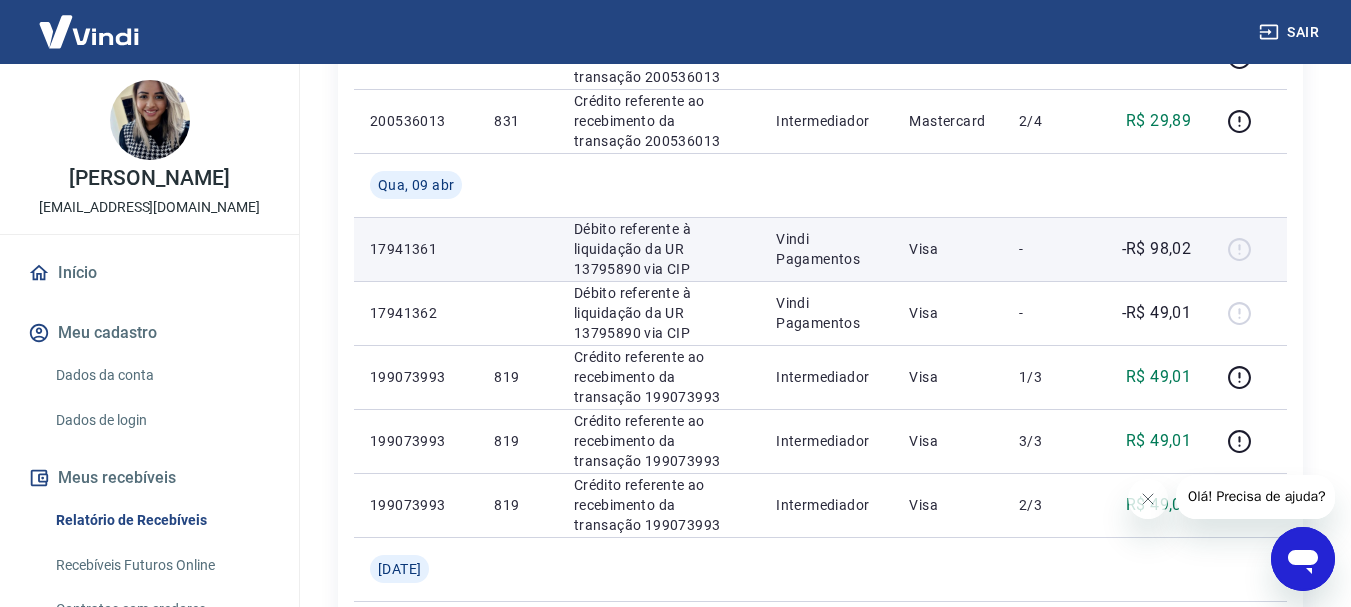 scroll, scrollTop: 1100, scrollLeft: 0, axis: vertical 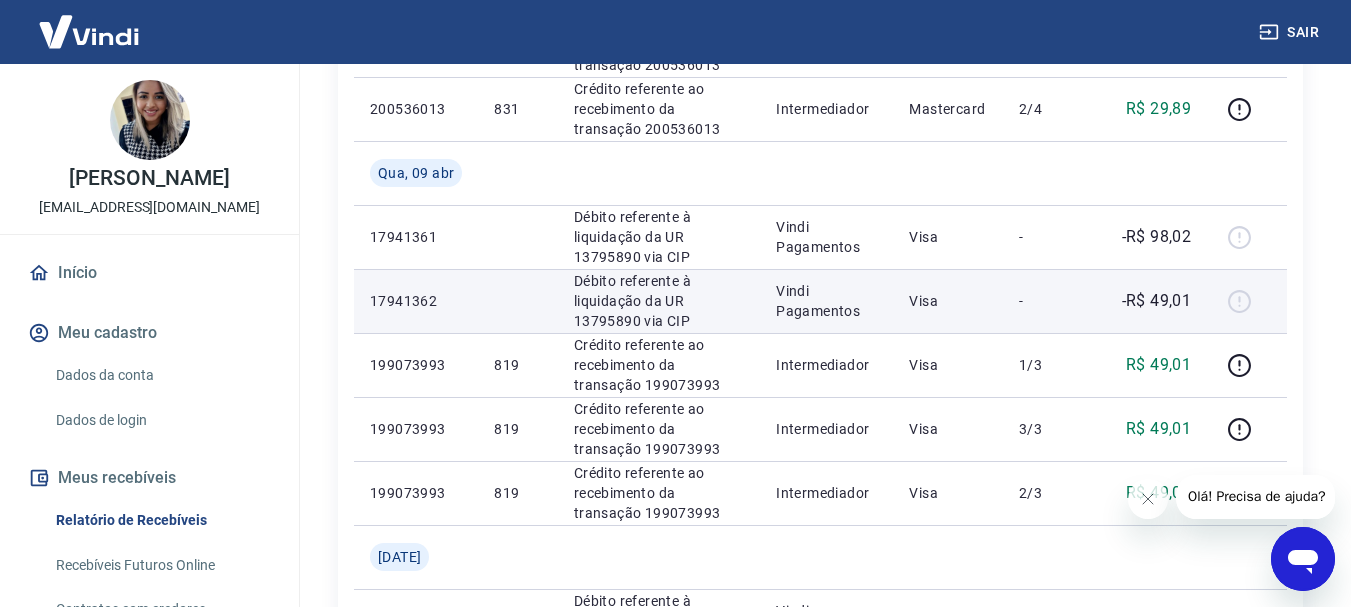 click at bounding box center (1247, 301) 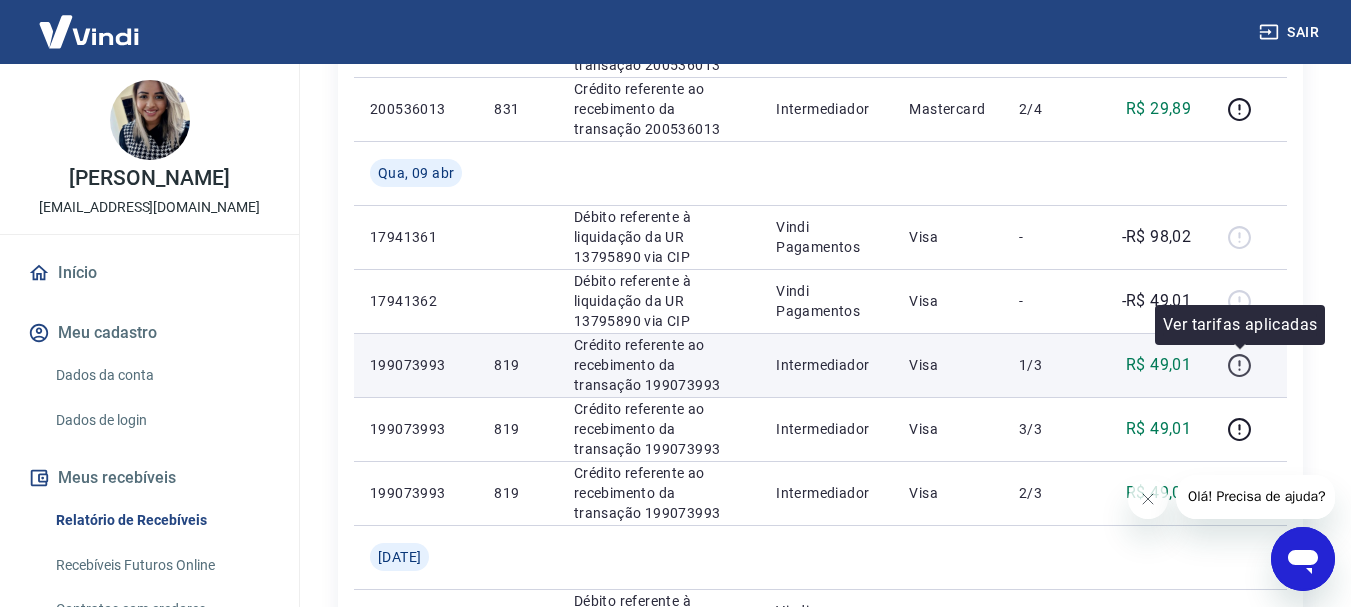 click 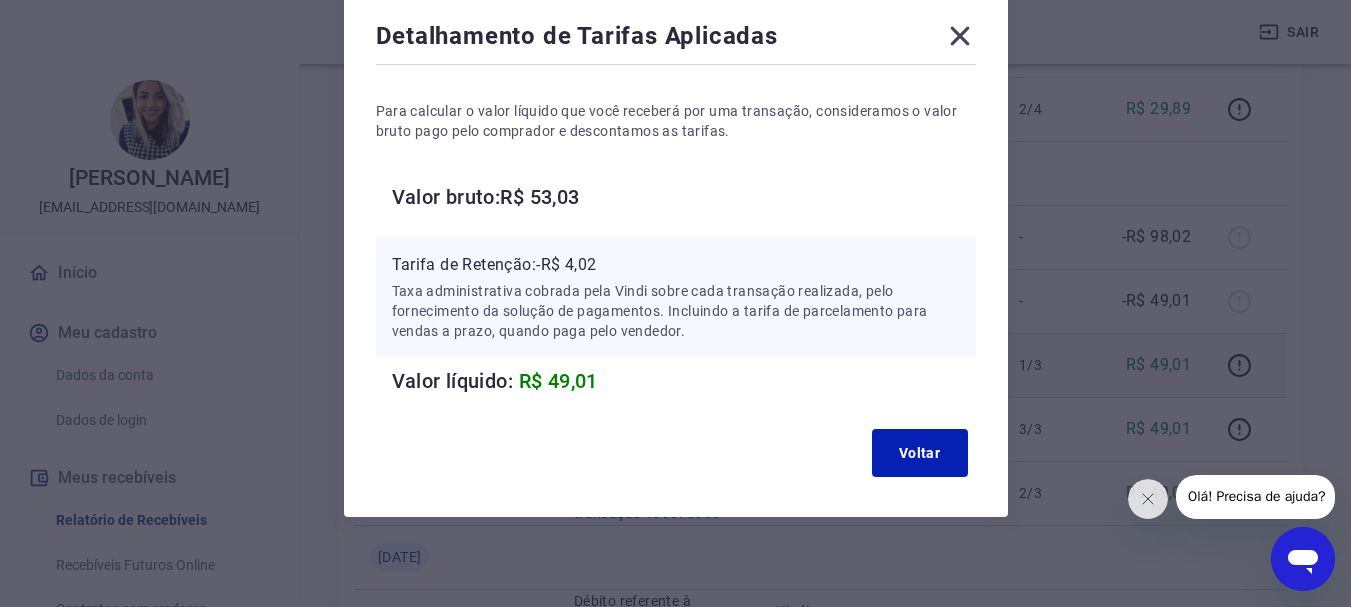 scroll, scrollTop: 114, scrollLeft: 0, axis: vertical 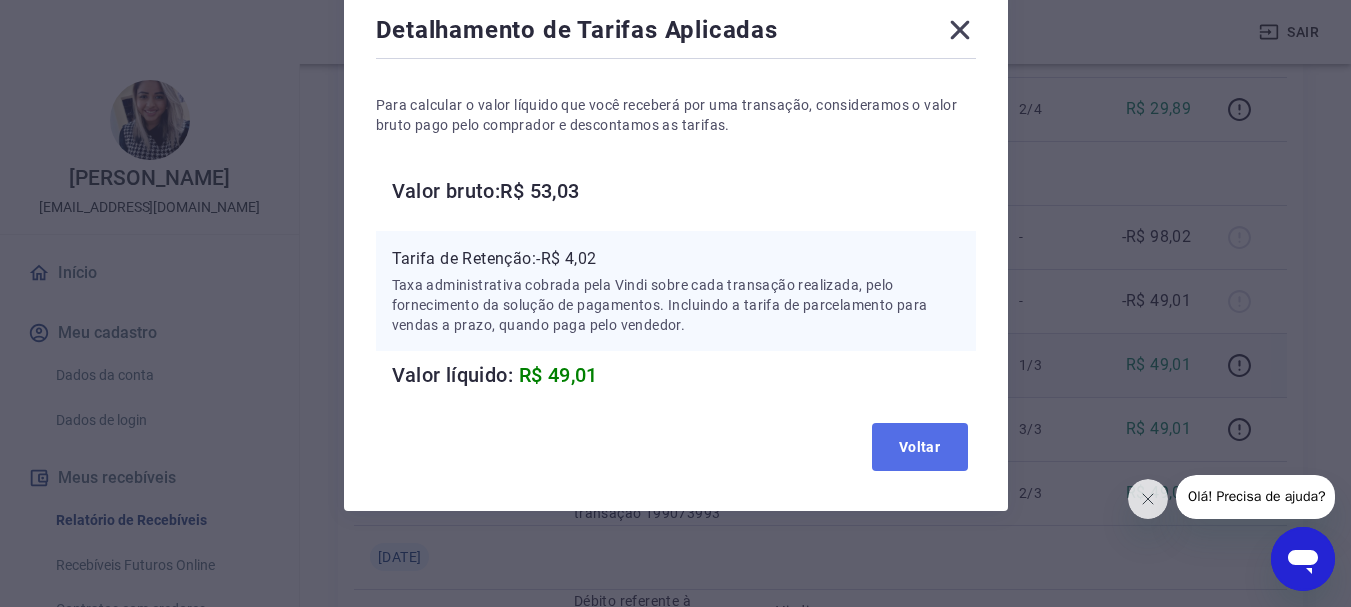 click on "Voltar" at bounding box center [920, 447] 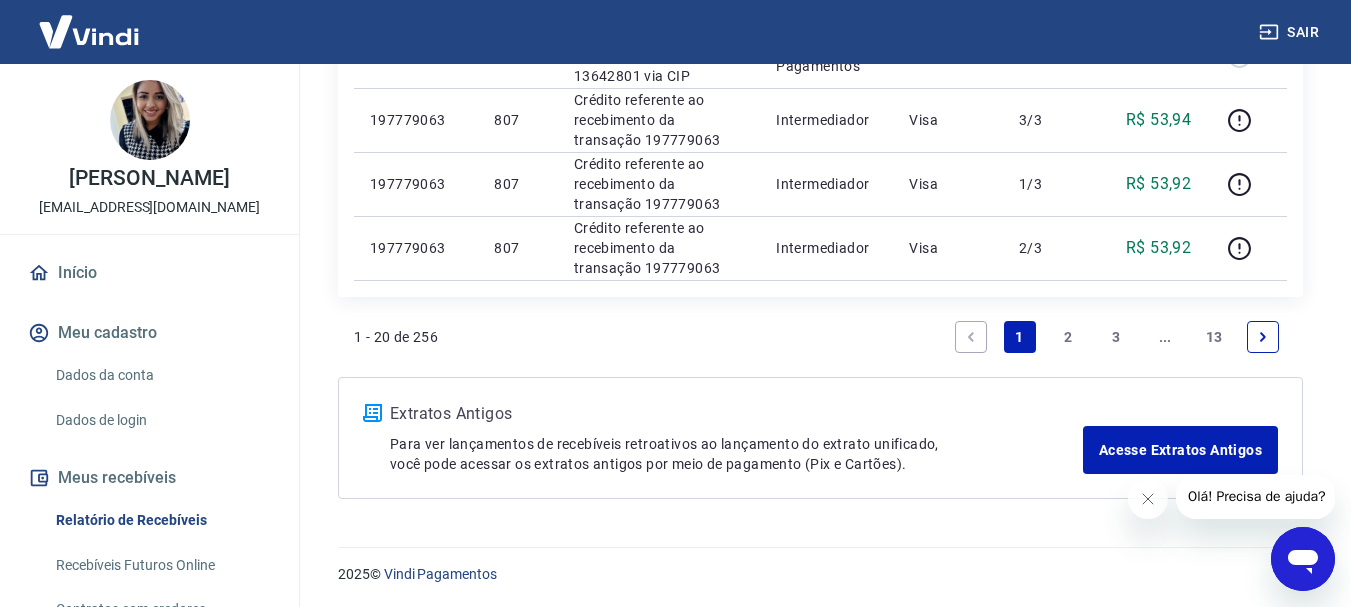 scroll, scrollTop: 1731, scrollLeft: 0, axis: vertical 